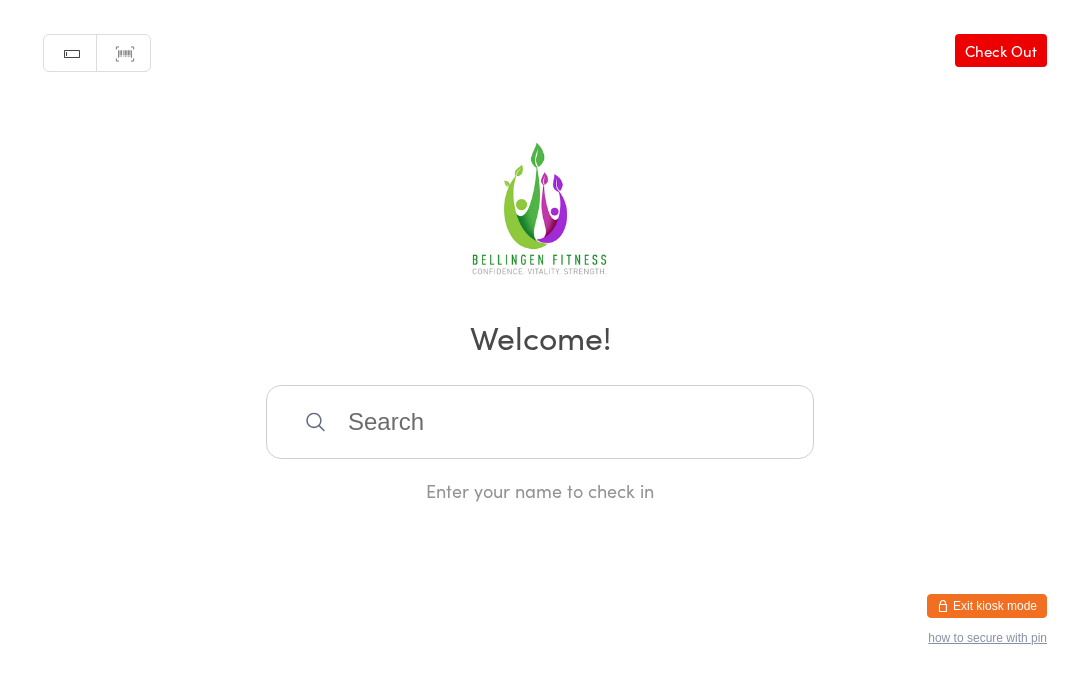 scroll, scrollTop: 402, scrollLeft: 0, axis: vertical 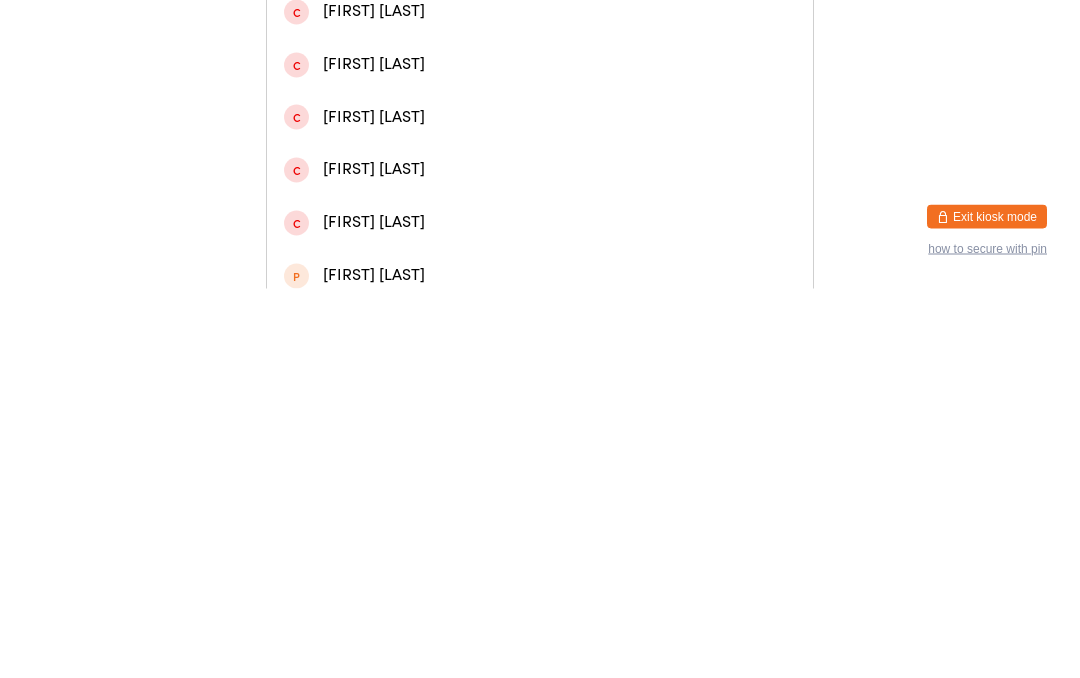 type on "[LAST]" 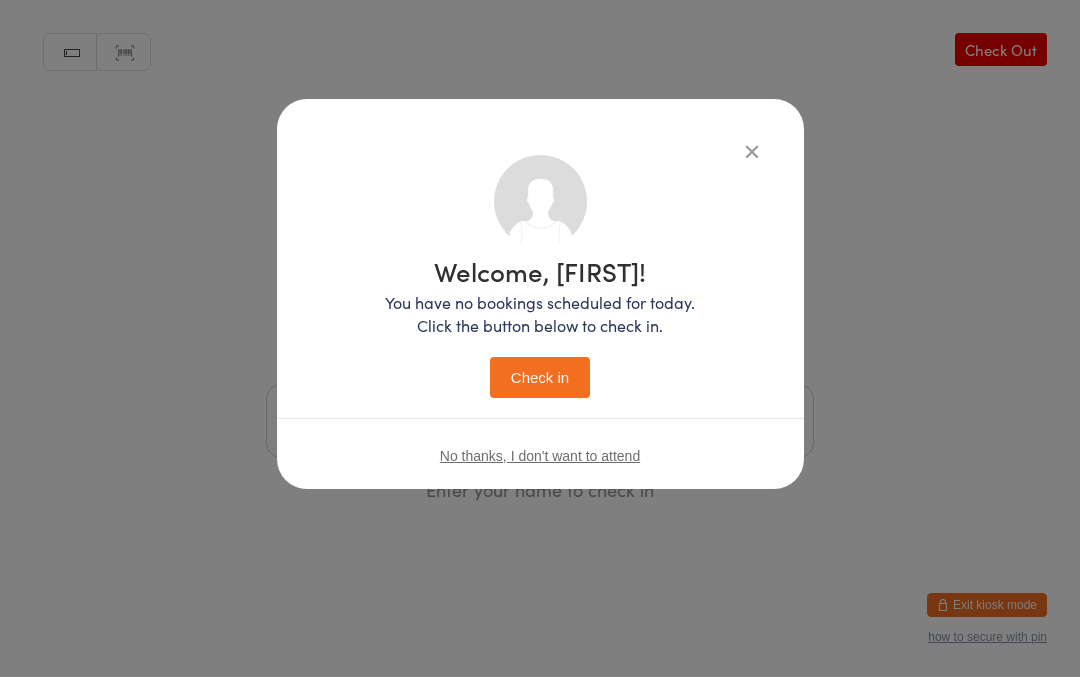 click on "Check in" at bounding box center (540, 378) 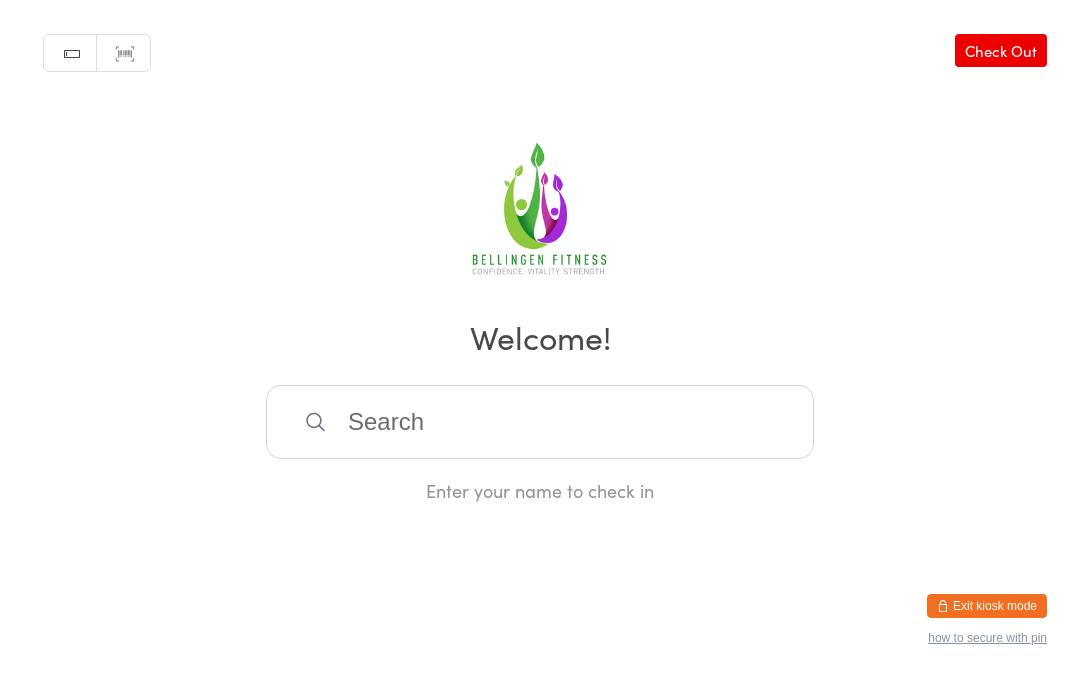 click at bounding box center (540, 422) 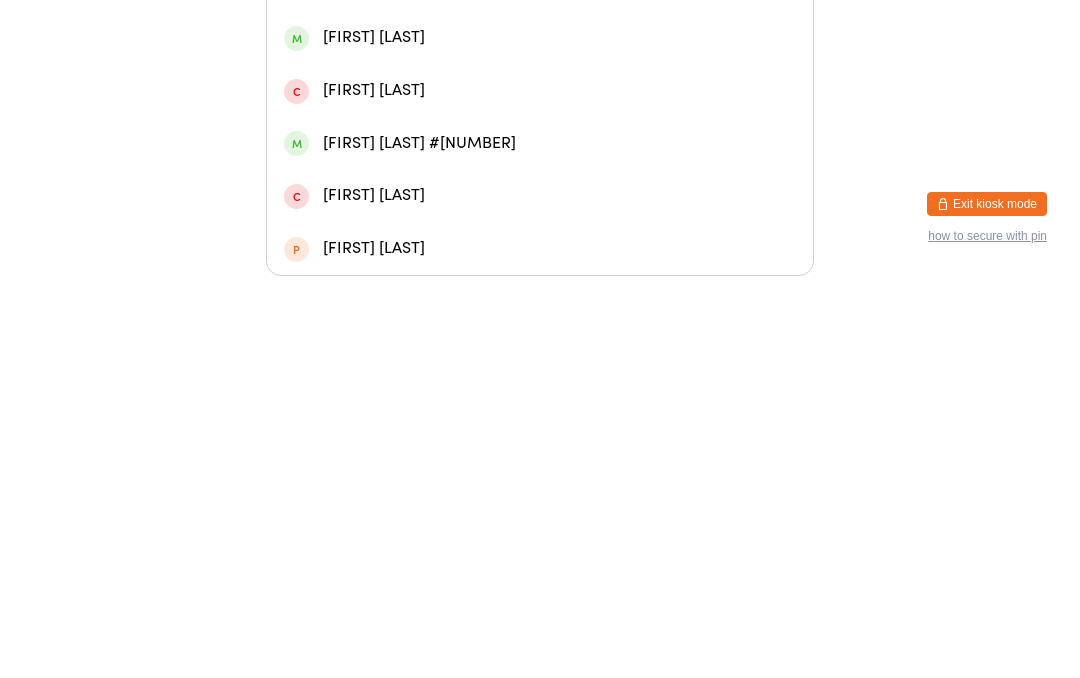 type on "[FIRST]" 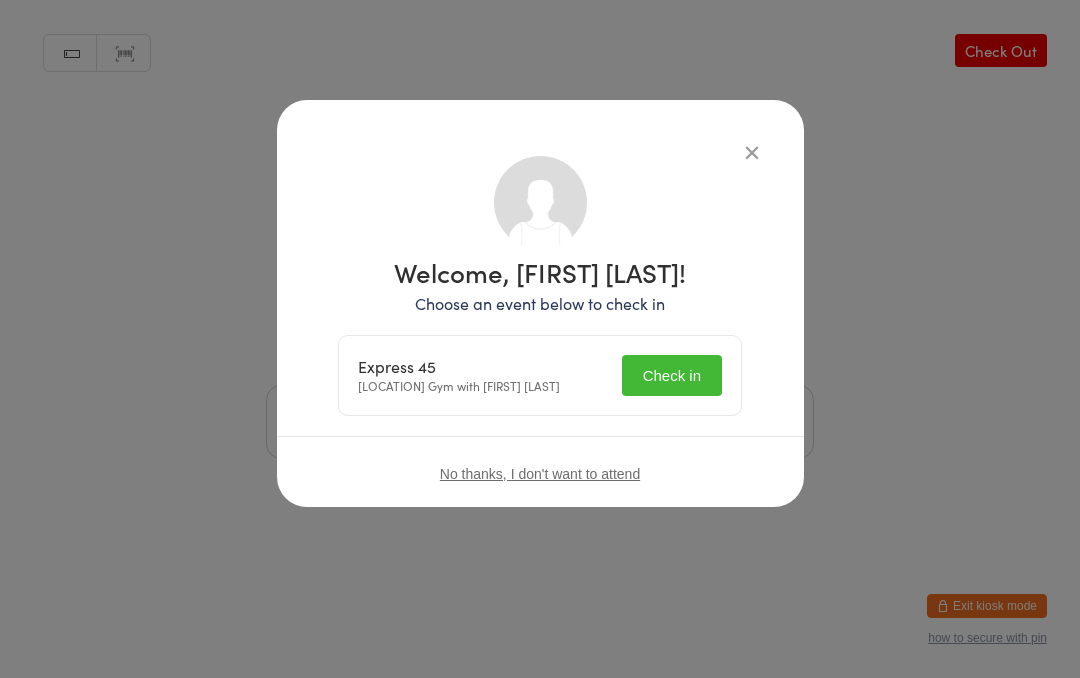 click on "Check in" at bounding box center (672, 375) 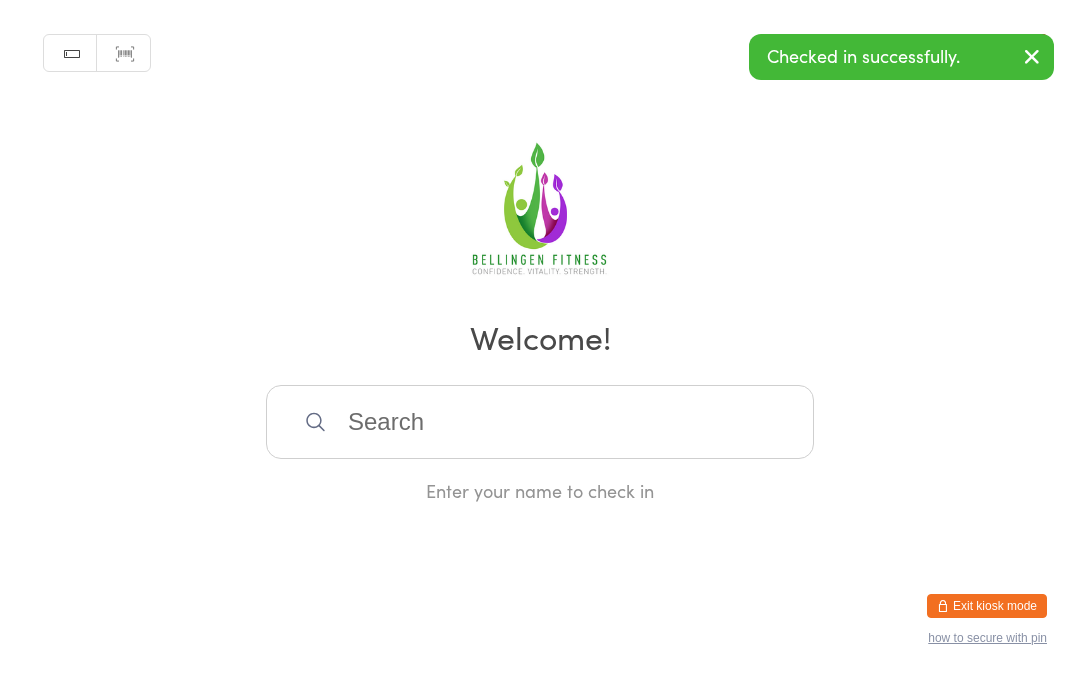 click at bounding box center [540, 422] 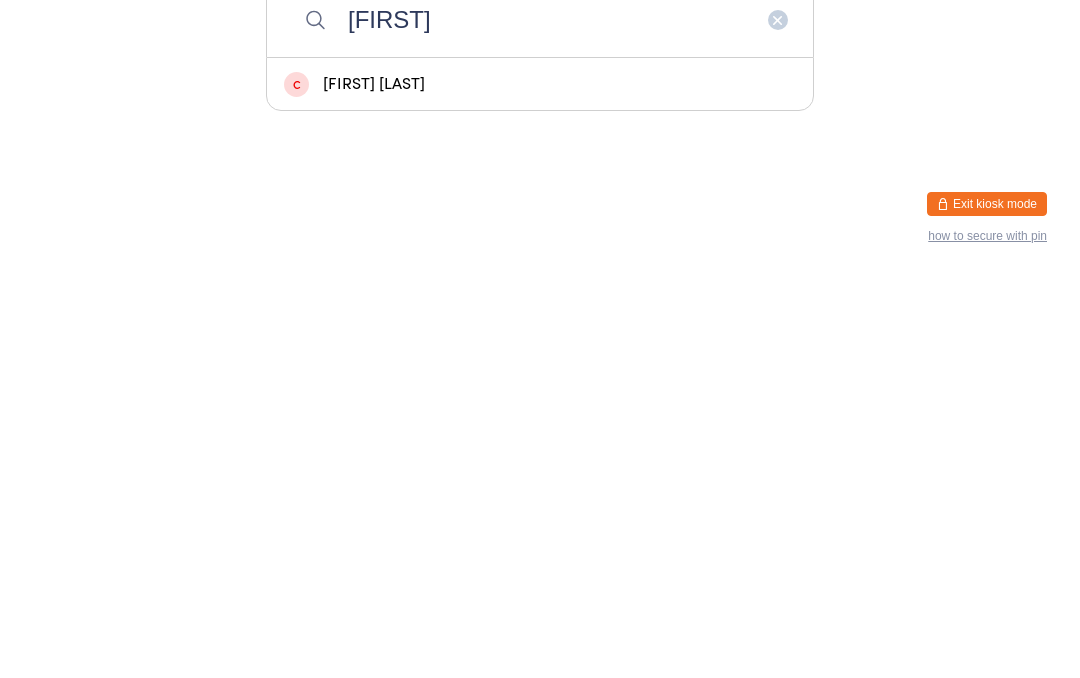 type on "R" 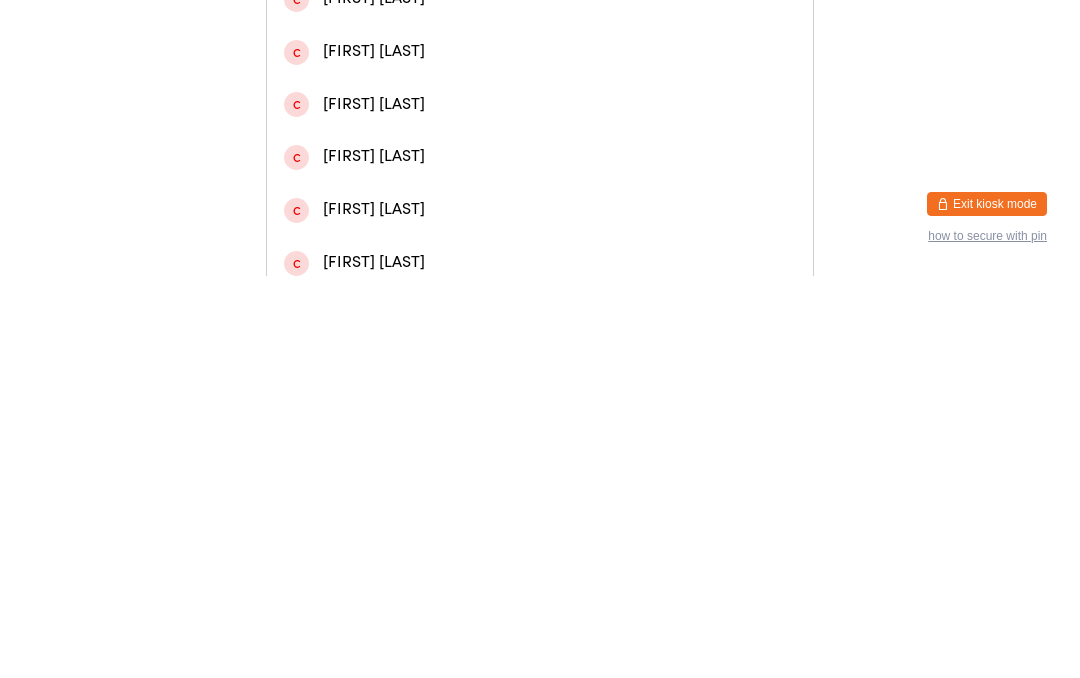 type on "[FIRST] [LAST]" 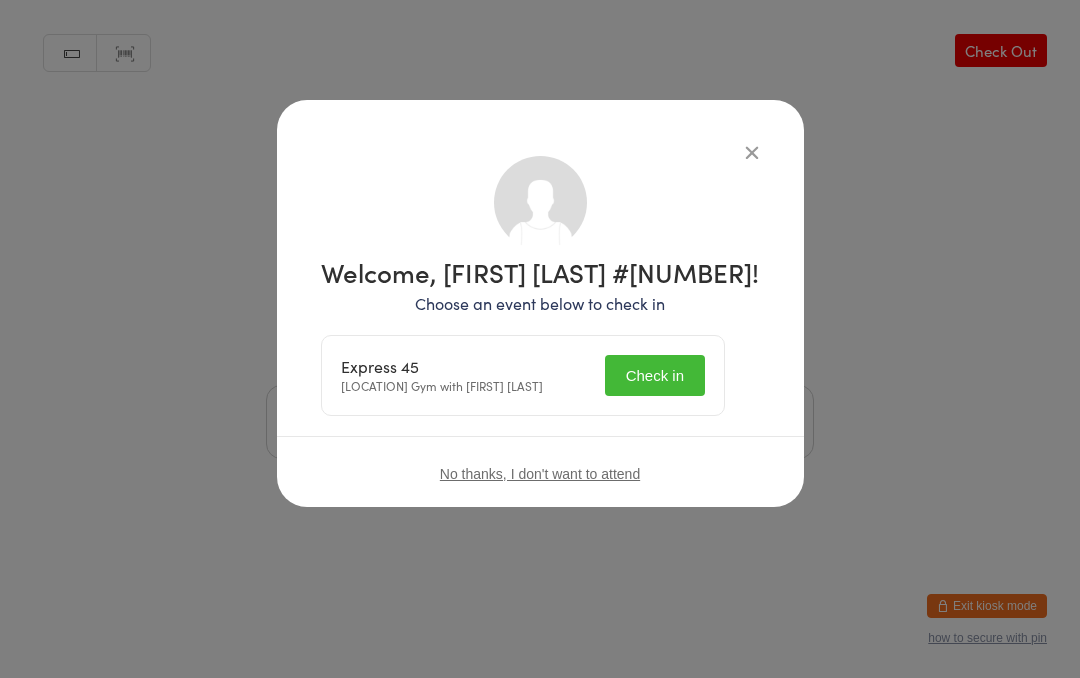 click on "Check in" at bounding box center (655, 375) 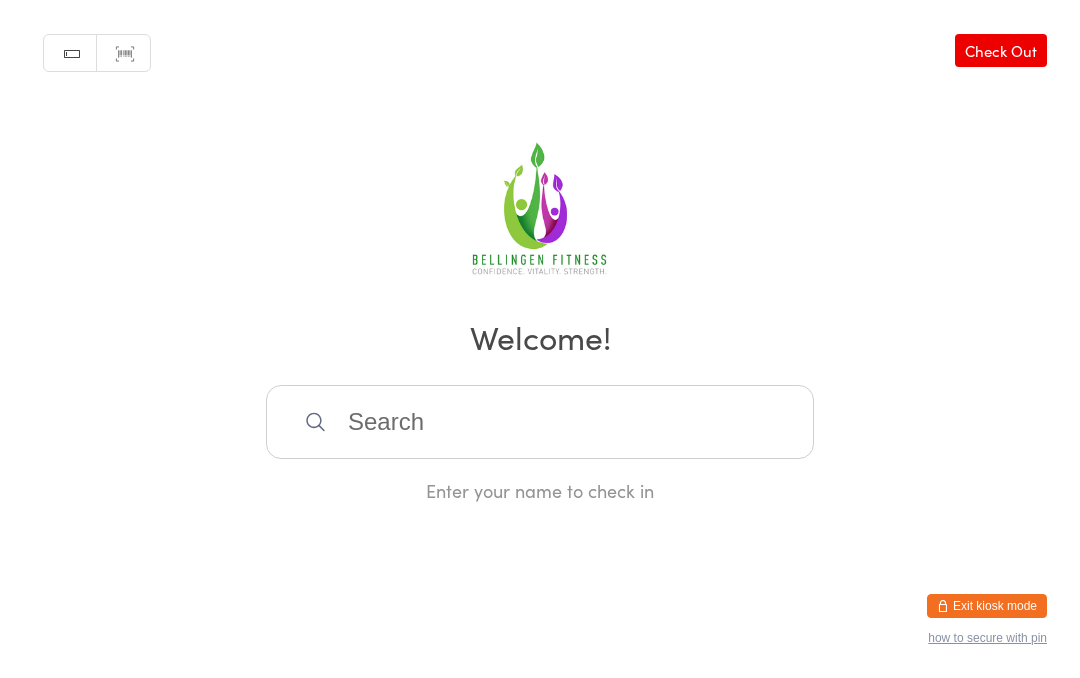 click at bounding box center [540, 422] 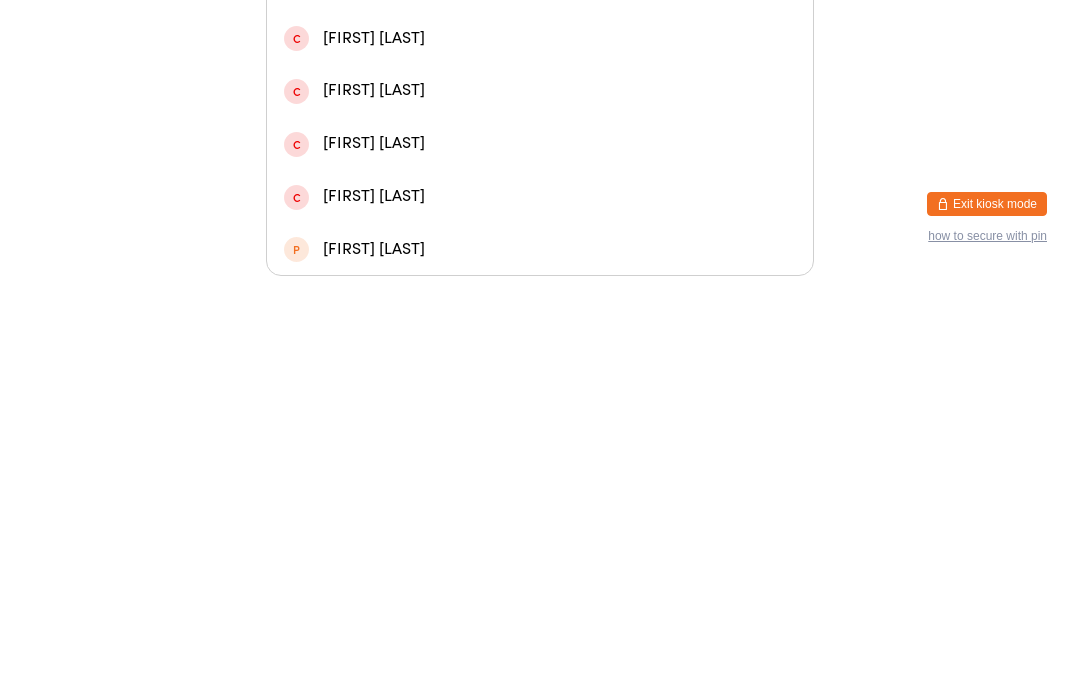 type on "[FIRST]" 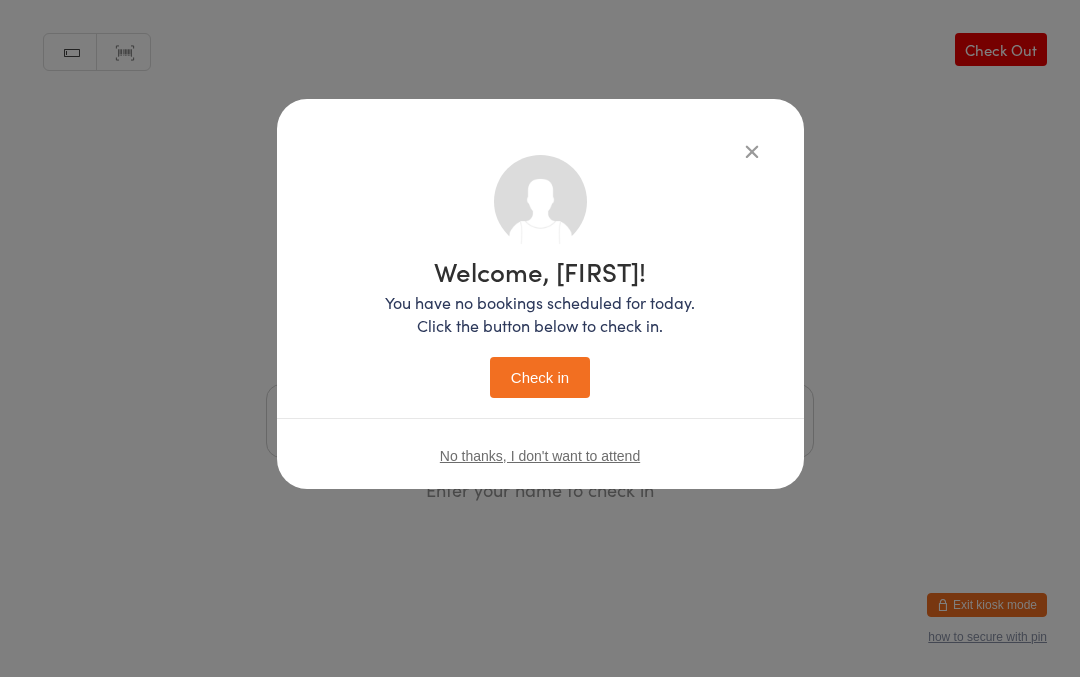 click on "Welcome, [FIRST]! You have no bookings scheduled for today. Click the button below to check in. Check in" at bounding box center [540, 329] 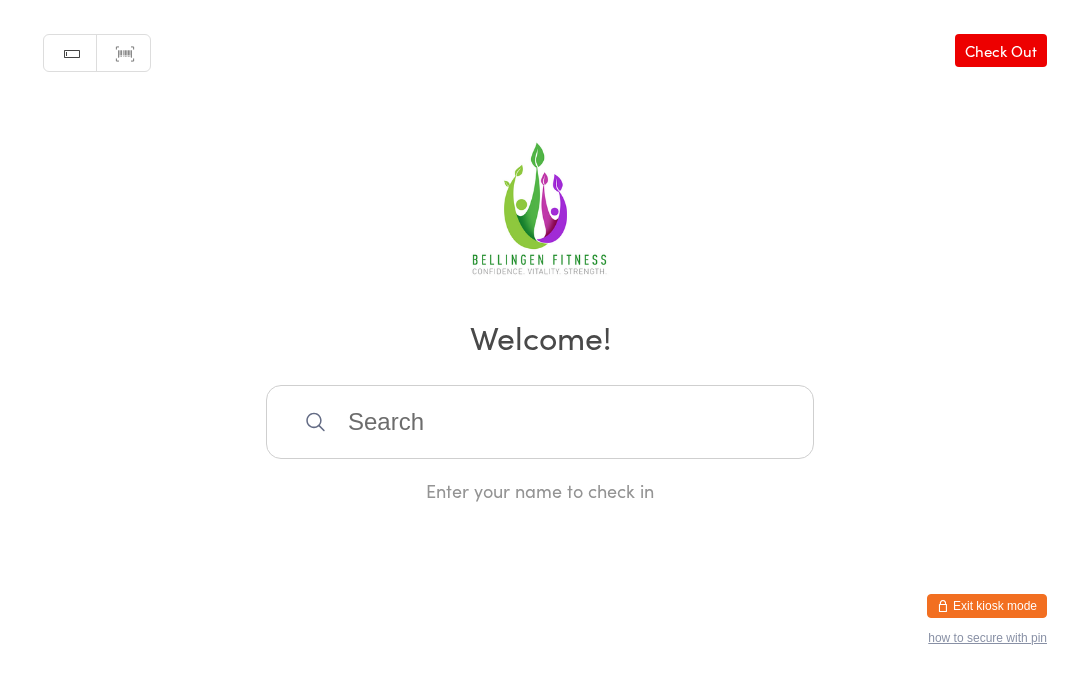 click at bounding box center (540, 422) 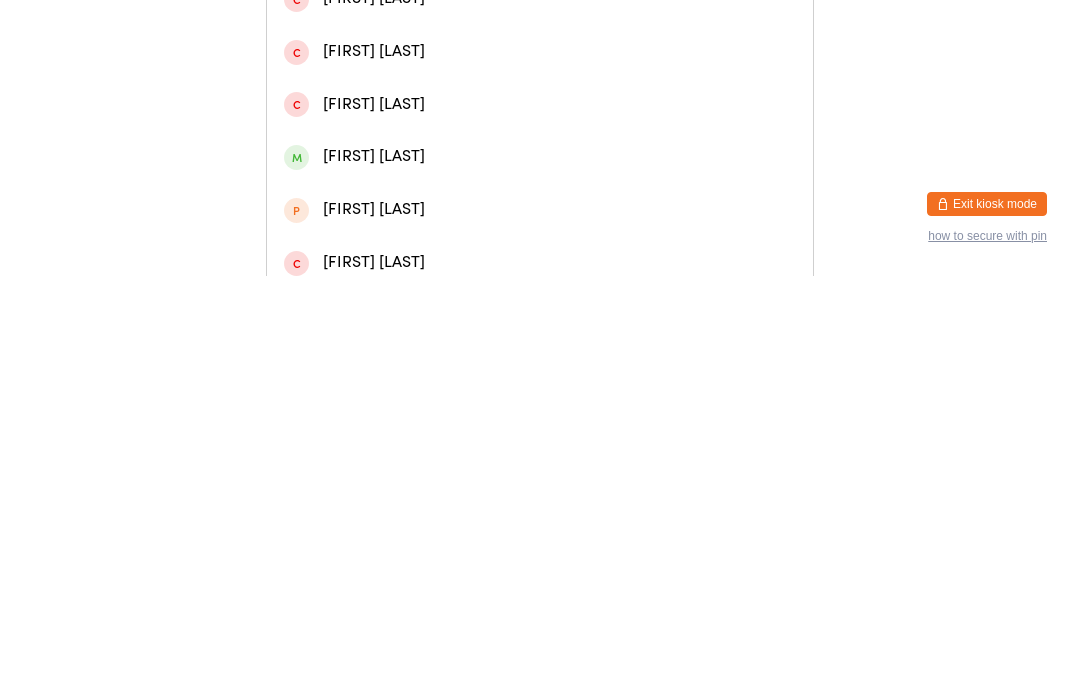 type on "[FIRST]" 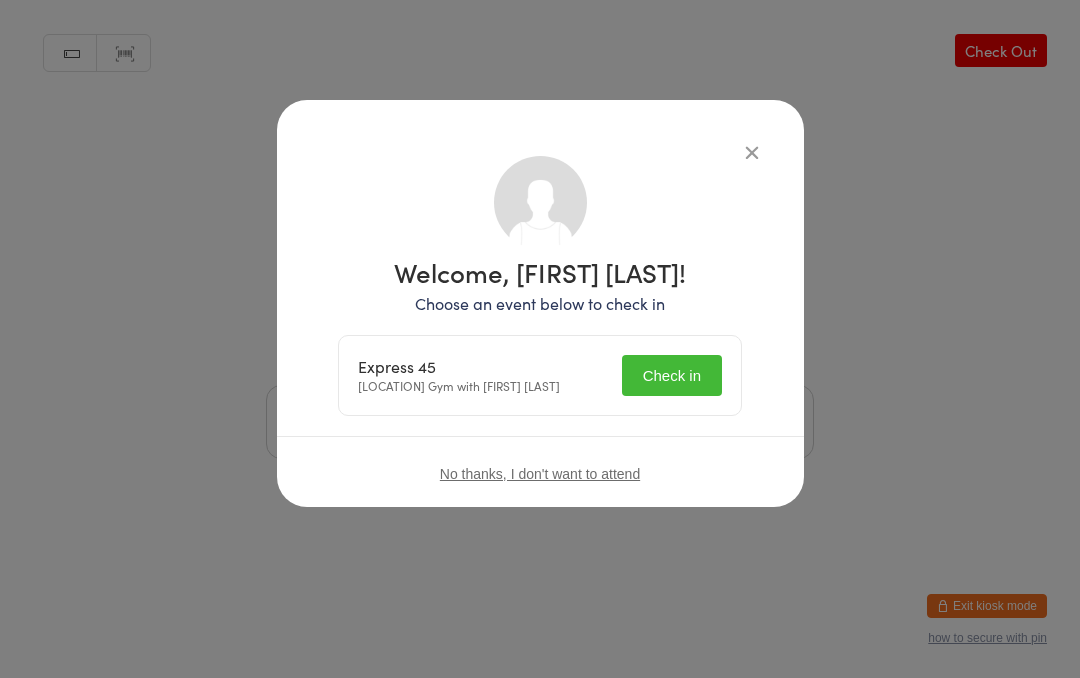 click on "Check in" at bounding box center [672, 375] 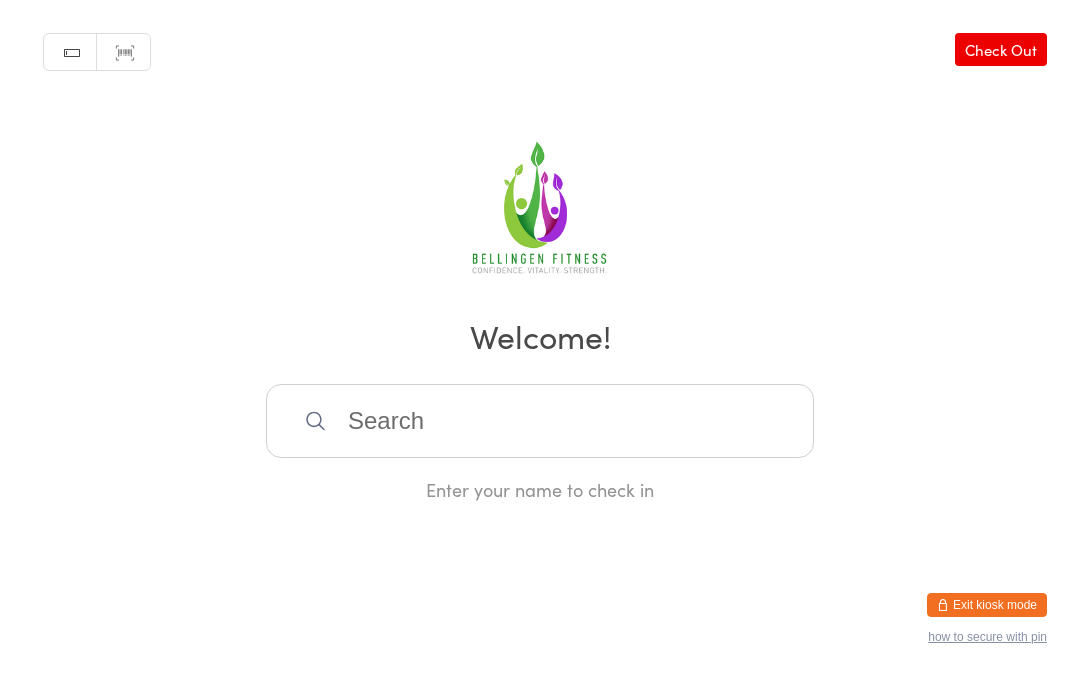 click at bounding box center (540, 422) 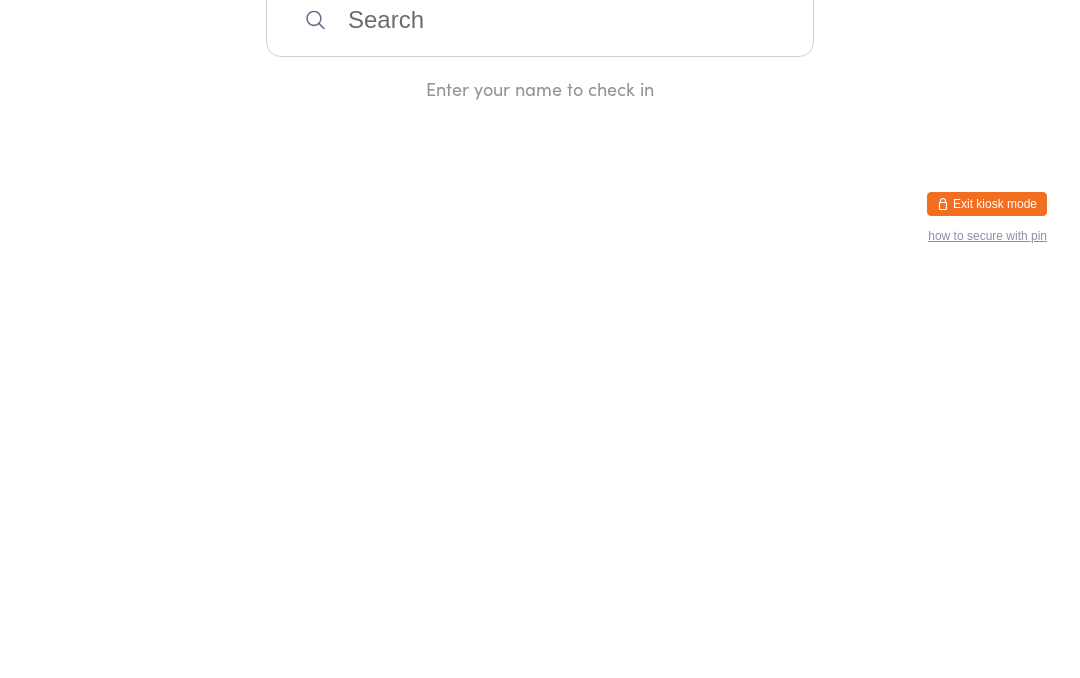 type on "F" 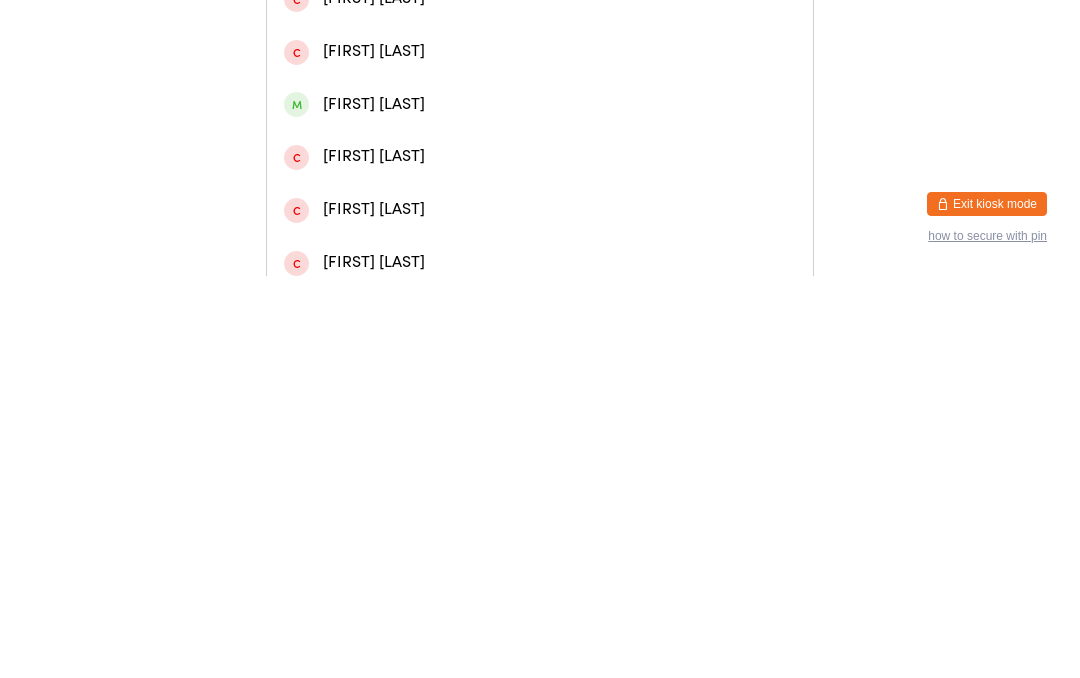 type on "[FIRST] [LAST]" 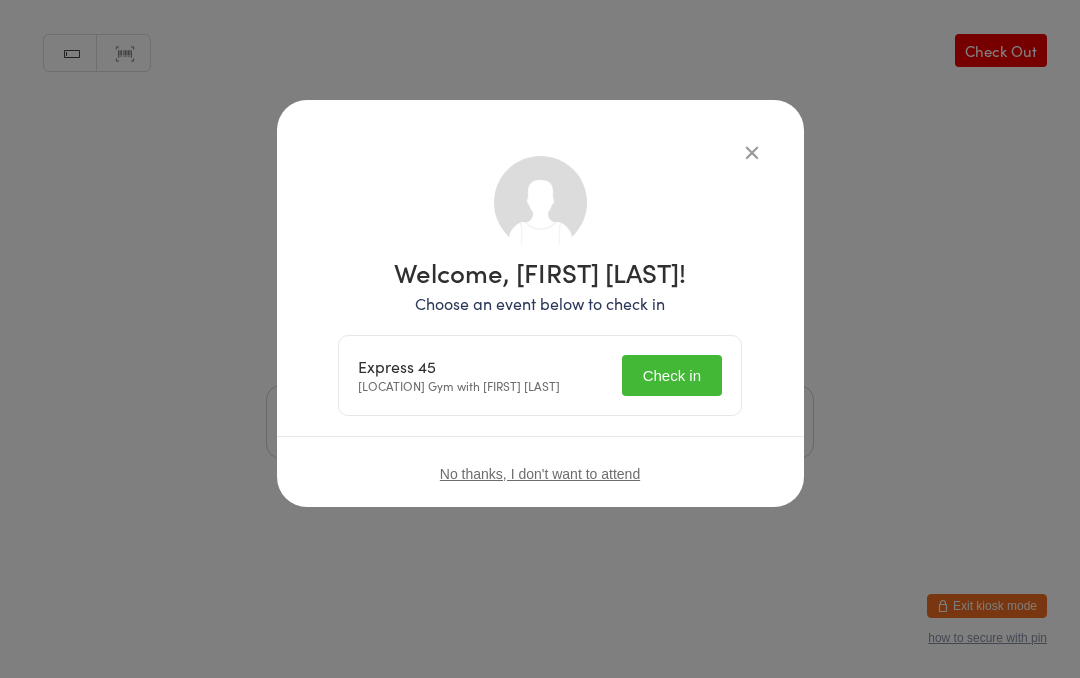 click on "Check in" at bounding box center (672, 375) 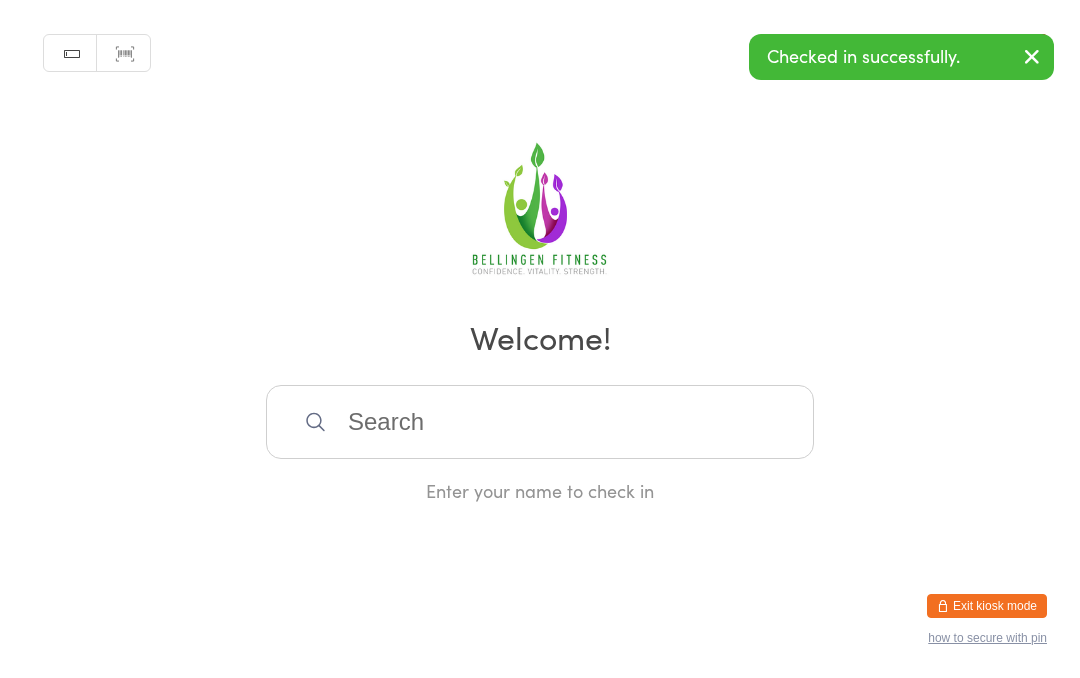 click at bounding box center [540, 422] 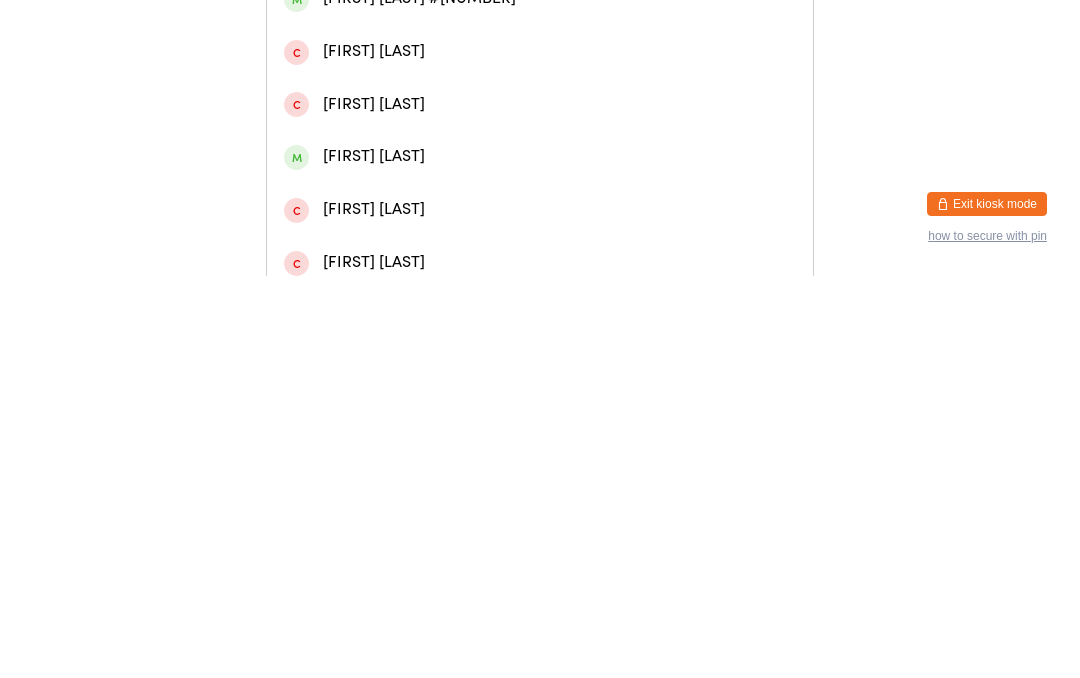type on "[FIRST] [LAST]" 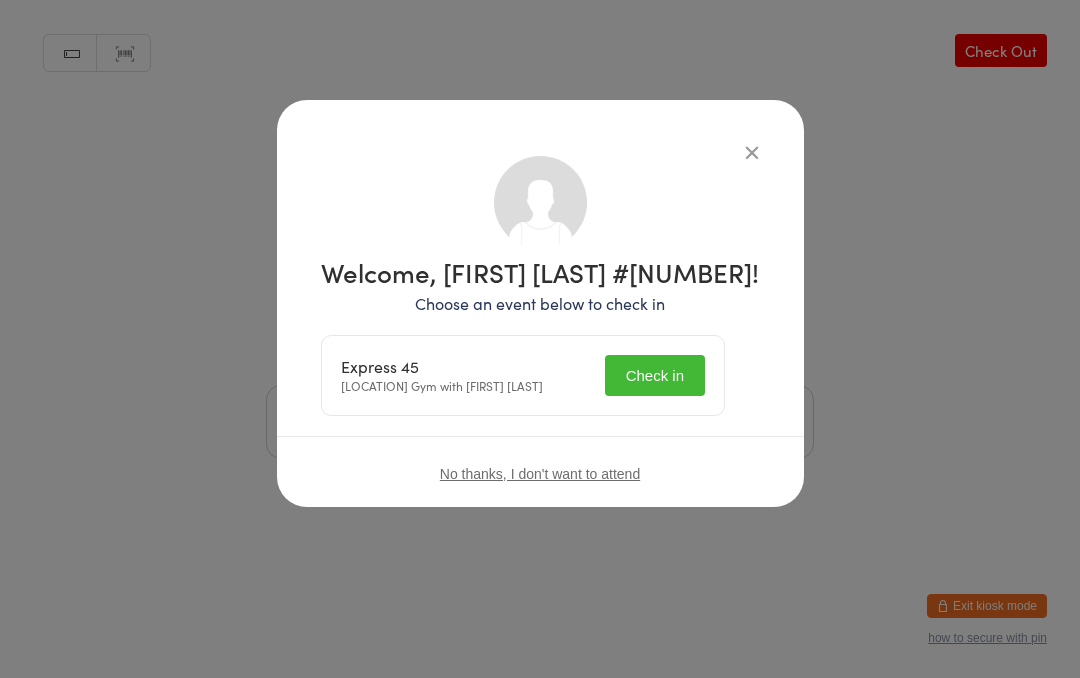 click on "Check in" at bounding box center (655, 375) 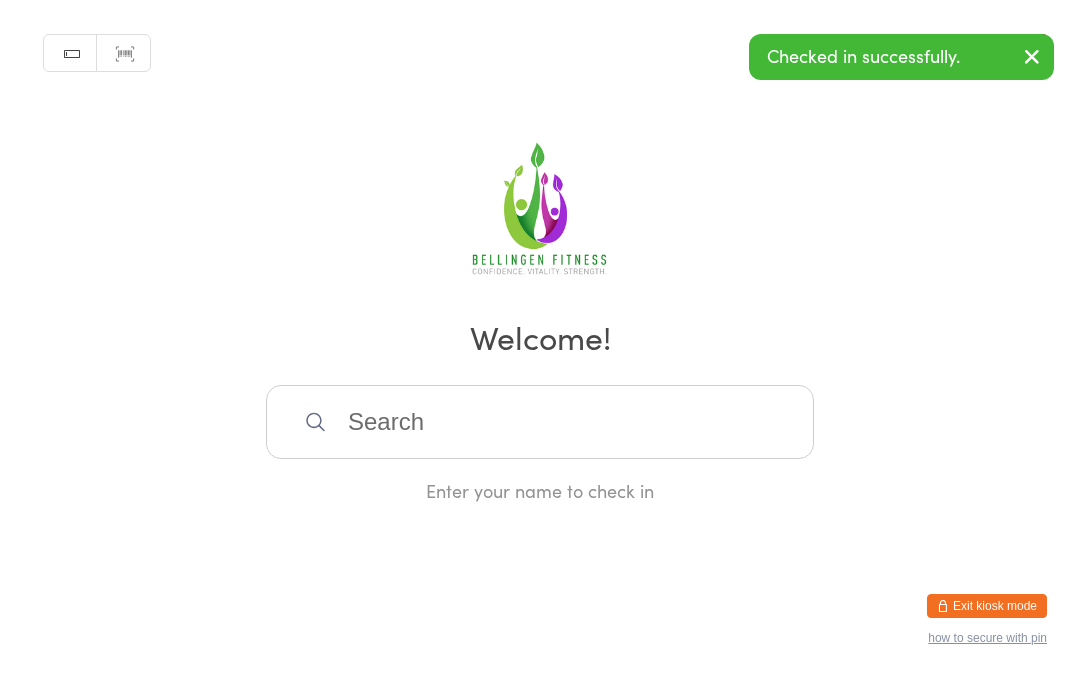 click at bounding box center [540, 422] 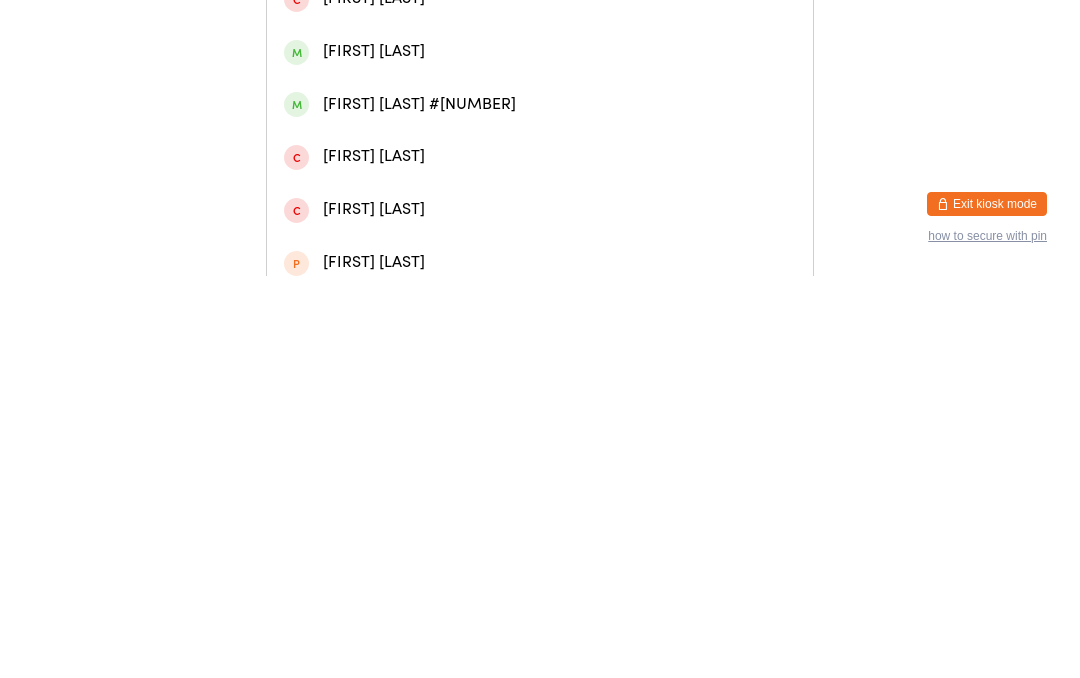 type on "[FIRST]" 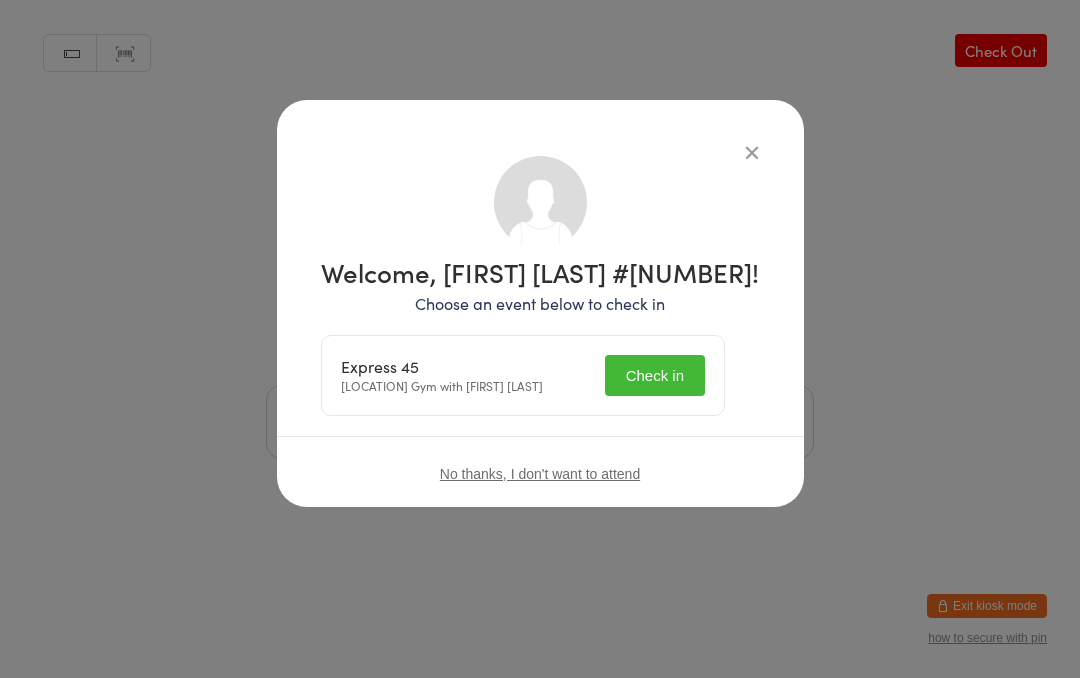 click on "Check in" at bounding box center (655, 375) 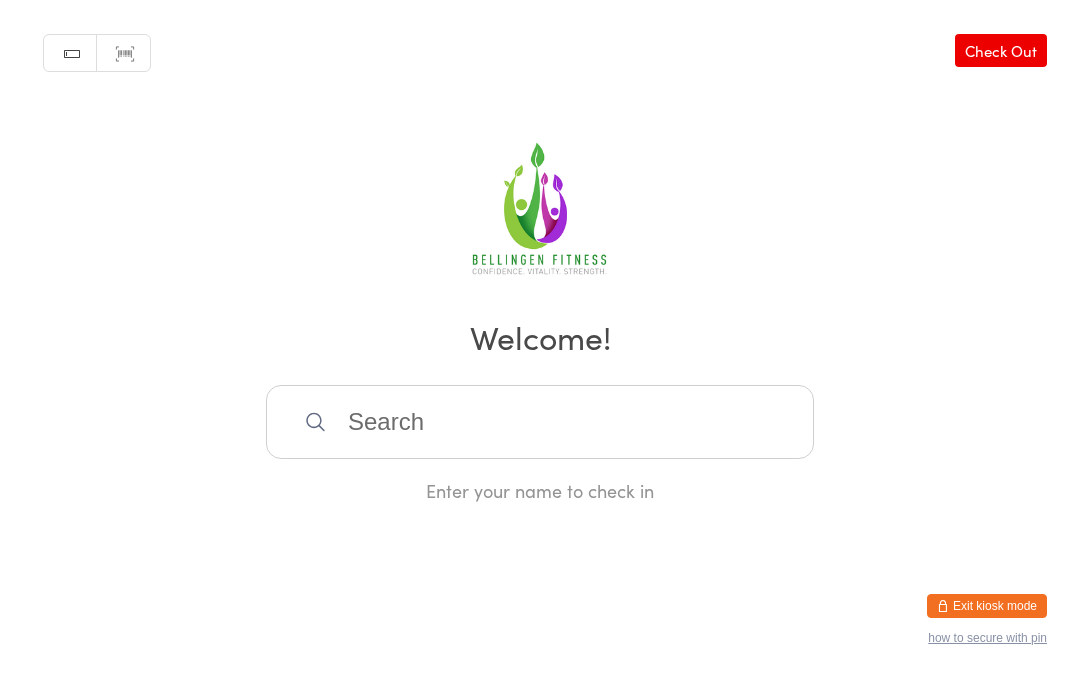 click at bounding box center [540, 422] 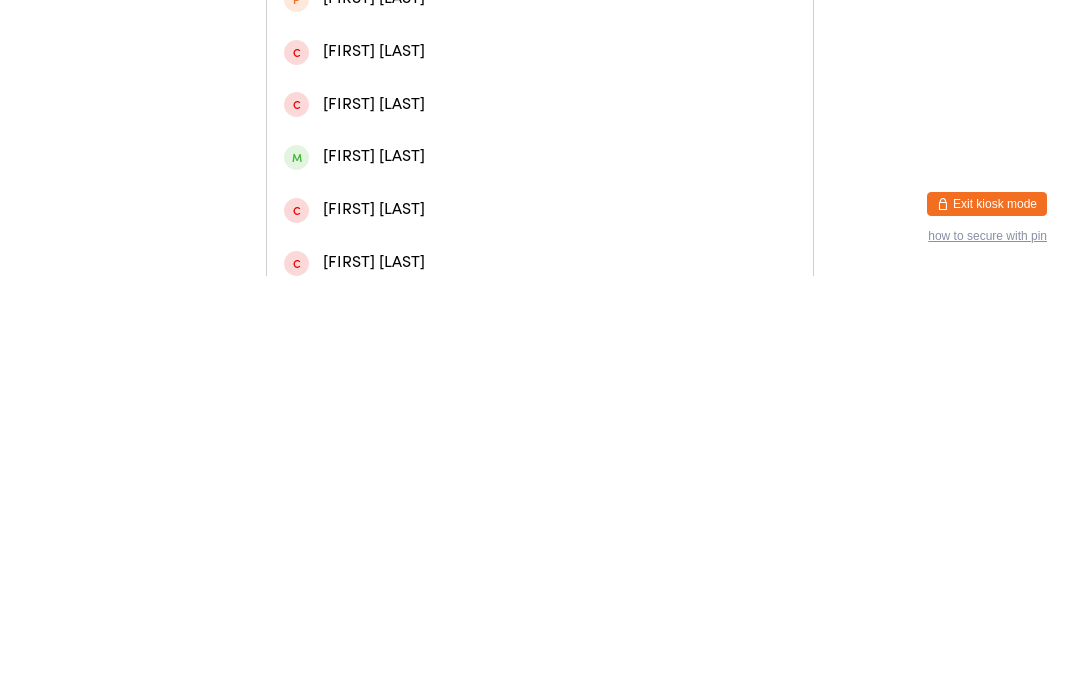 type on "[FIRST]" 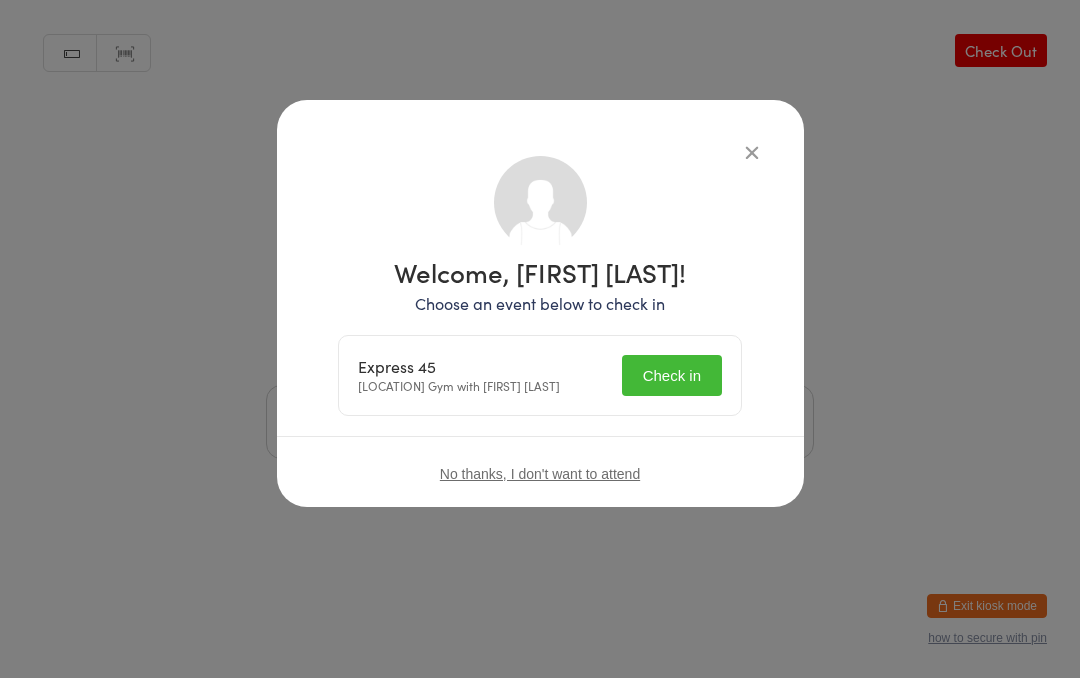 click on "Check in" at bounding box center (672, 375) 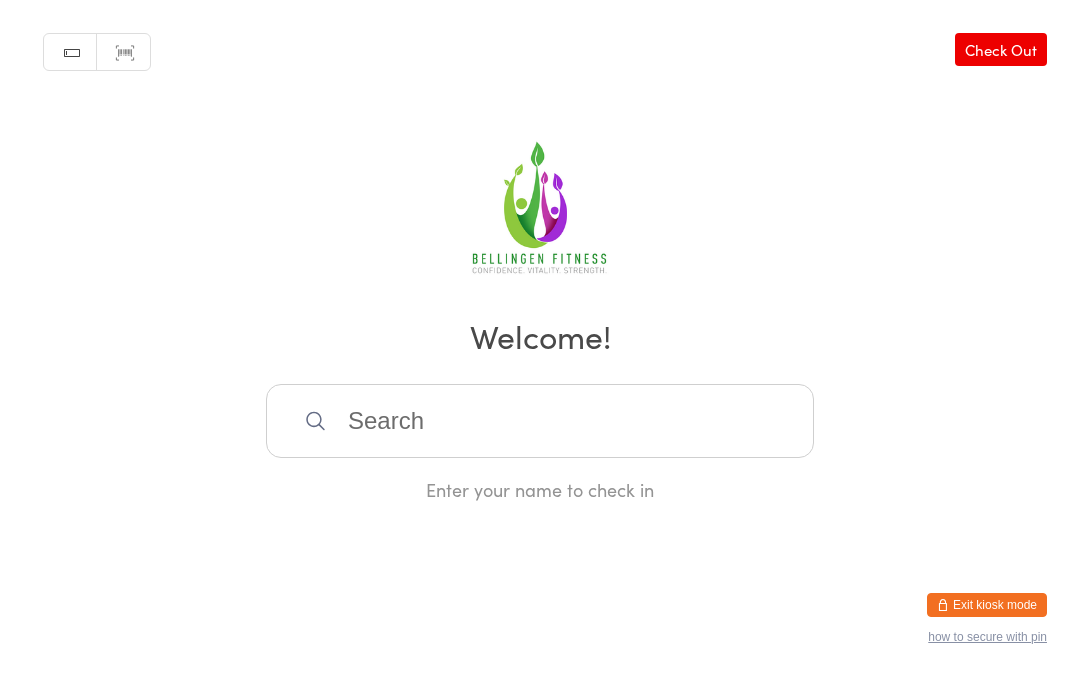 click at bounding box center [540, 422] 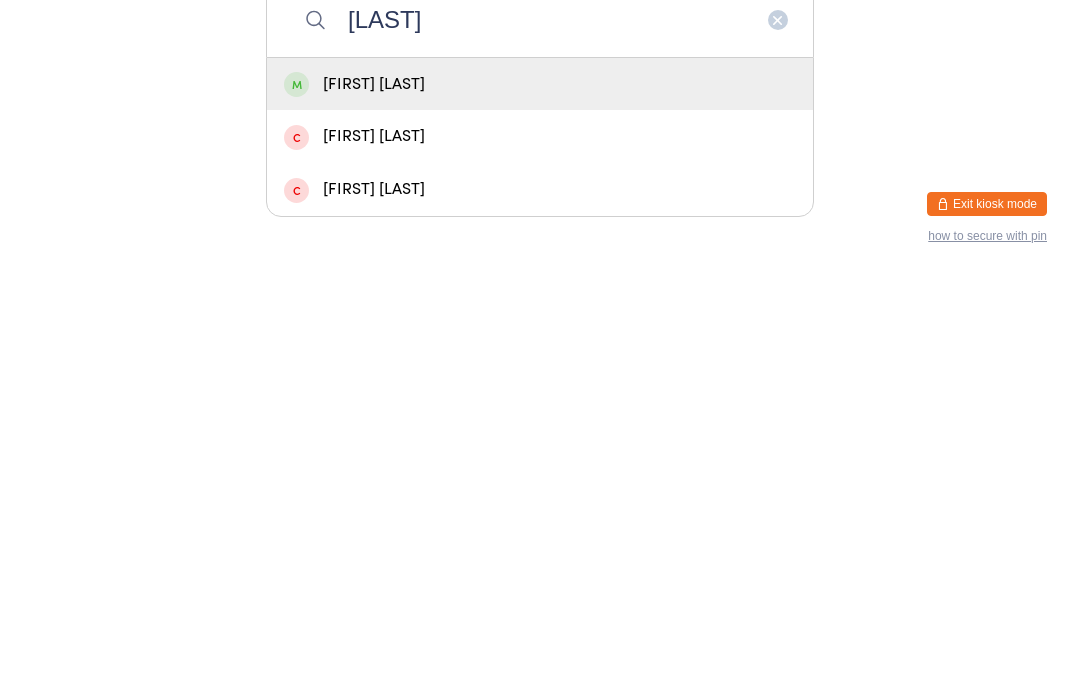 type on "[LAST]" 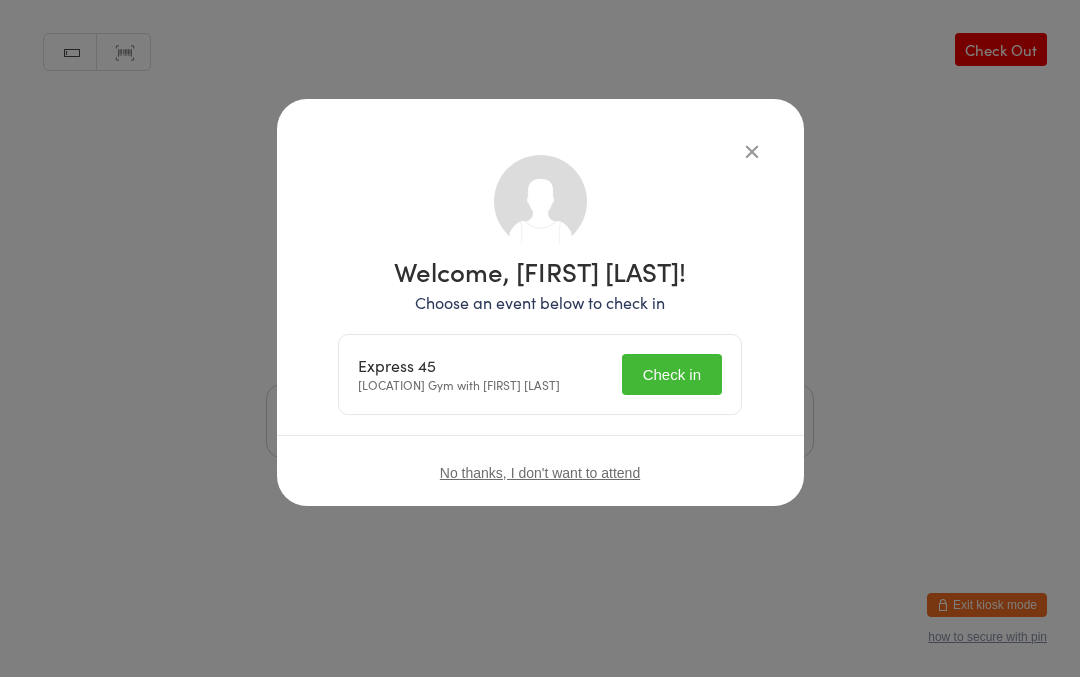 click on "Check in" at bounding box center (672, 375) 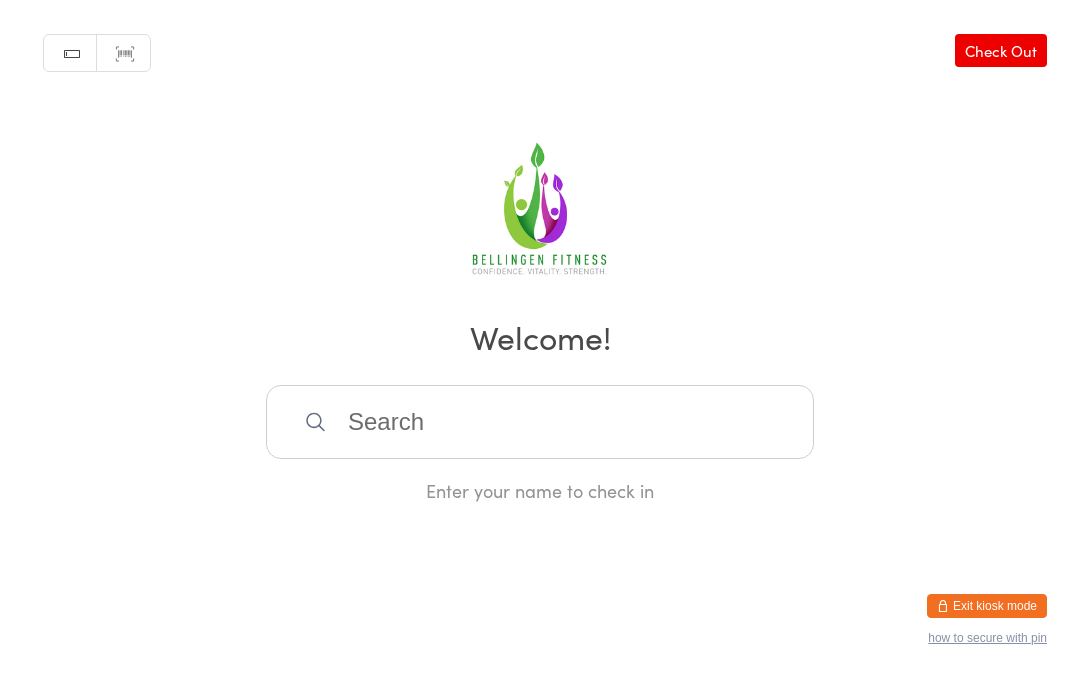 click at bounding box center [540, 422] 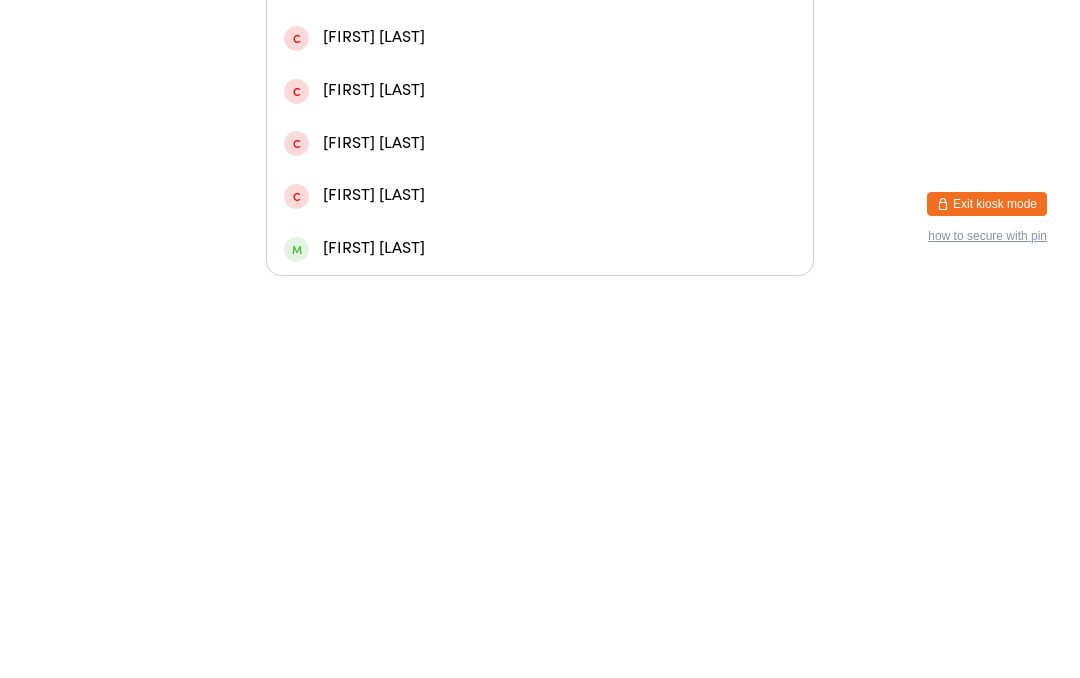 type on "[FIRST] [LAST]" 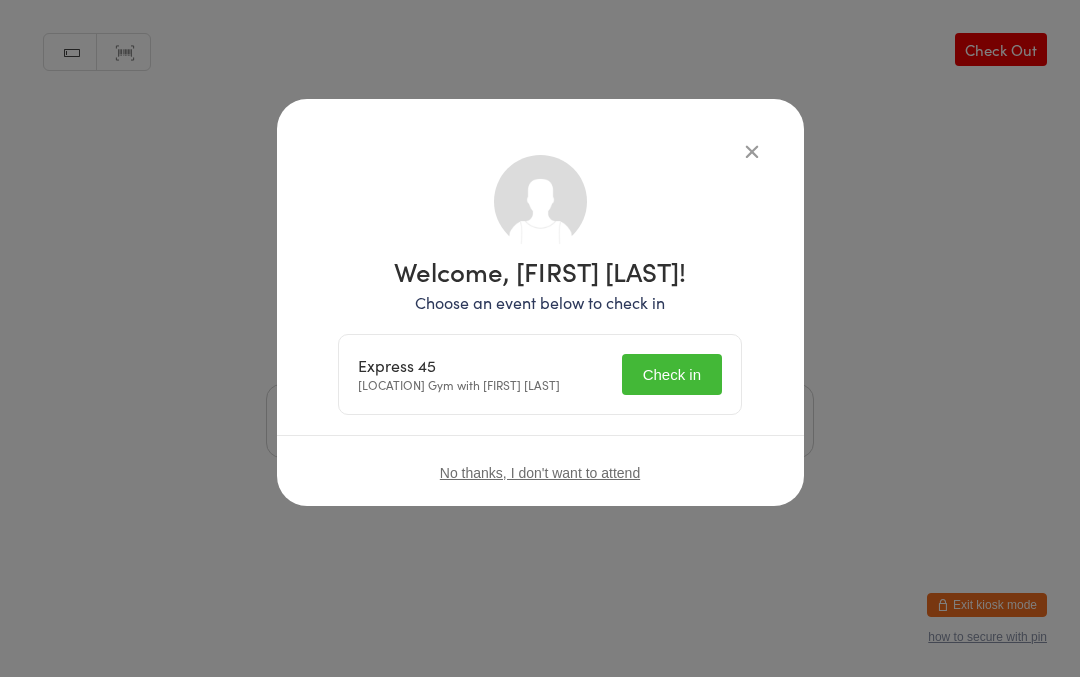 click on "Check in" at bounding box center [672, 375] 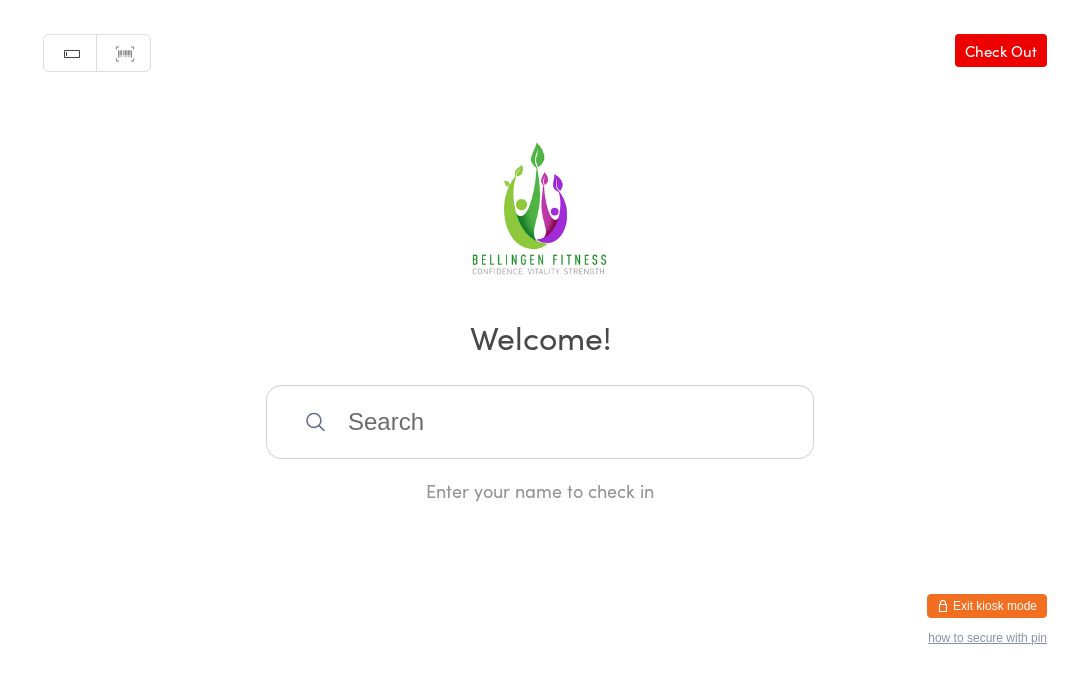 click at bounding box center (540, 422) 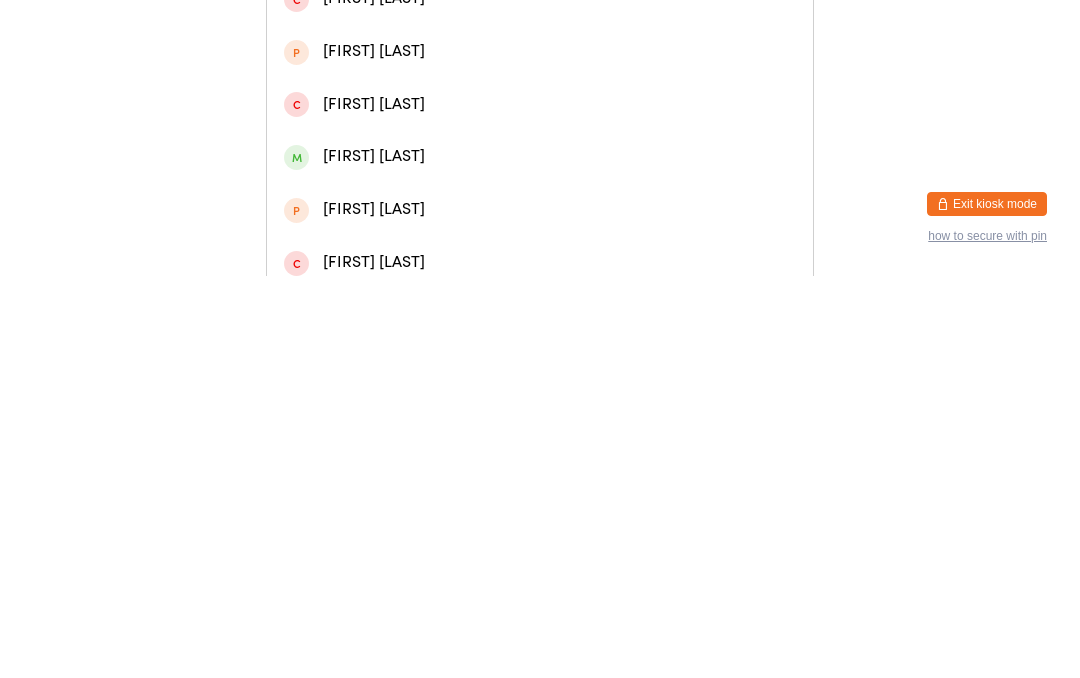 type on "[FIRST]" 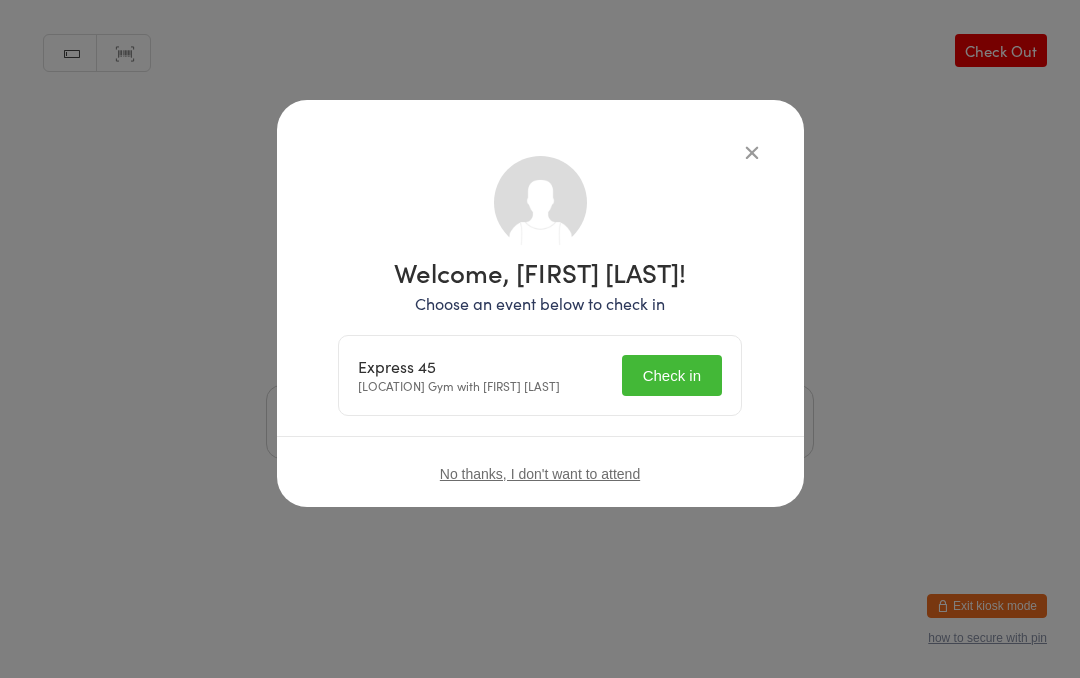 click on "Check in" at bounding box center (672, 375) 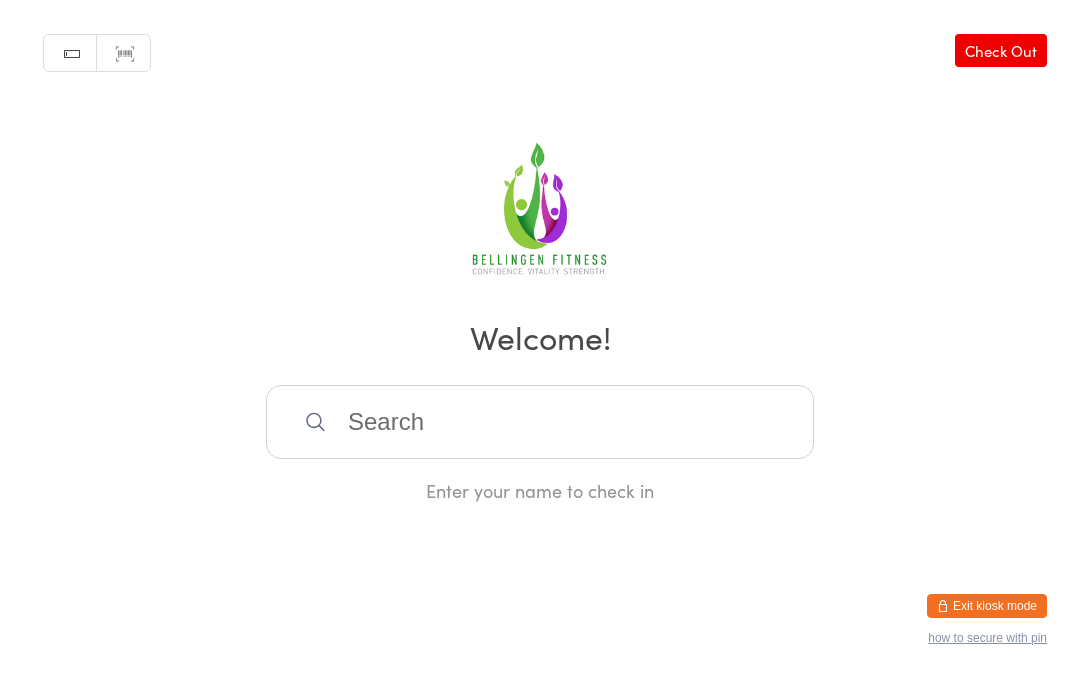 click at bounding box center (540, 422) 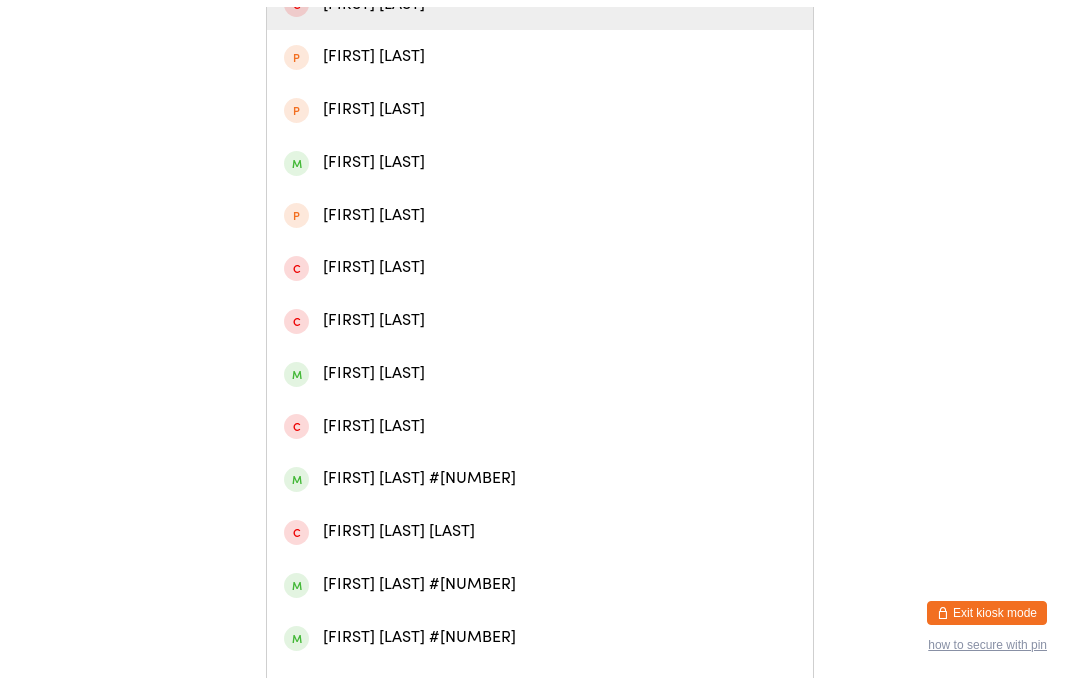 scroll, scrollTop: 489, scrollLeft: 0, axis: vertical 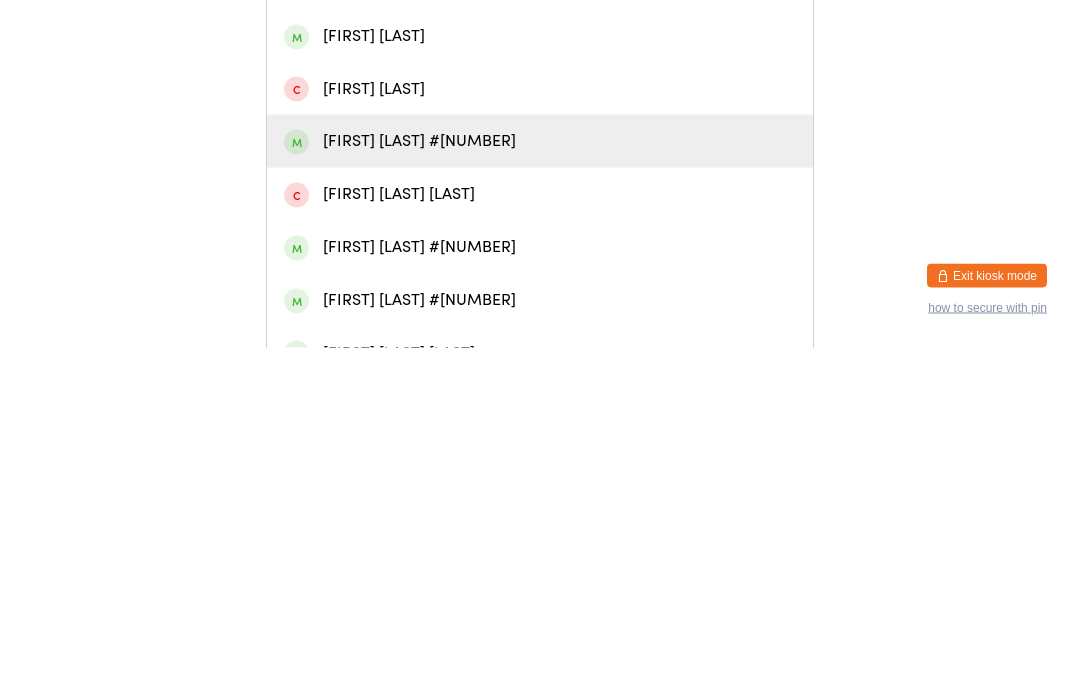 type on "[FIRST]" 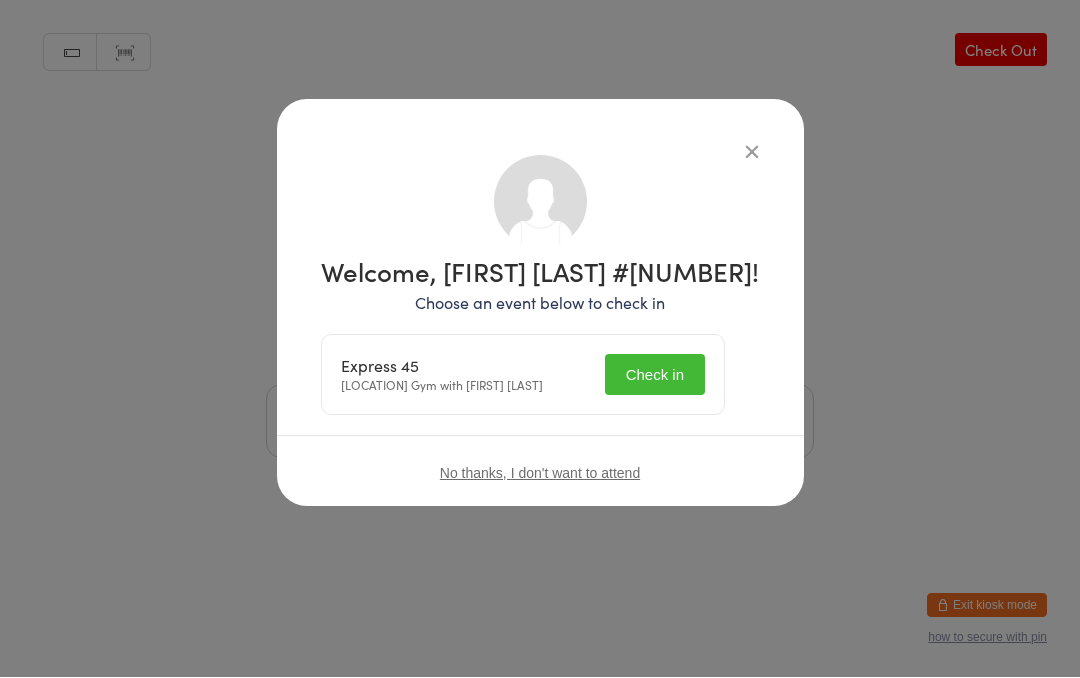 click on "Check in" at bounding box center [655, 375] 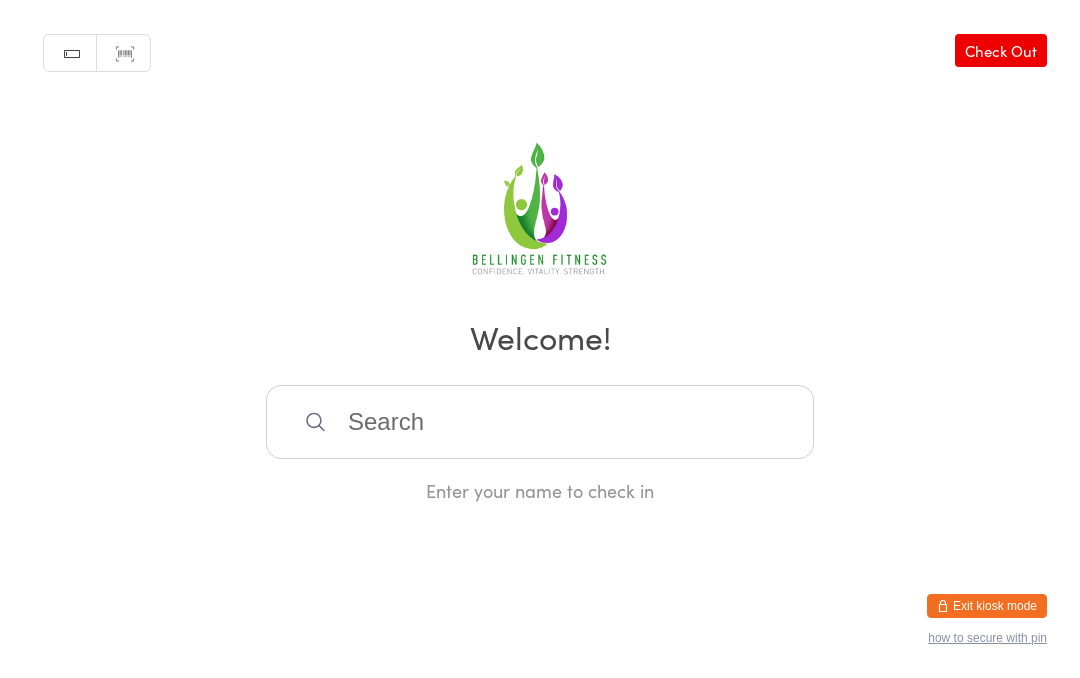 click at bounding box center (540, 422) 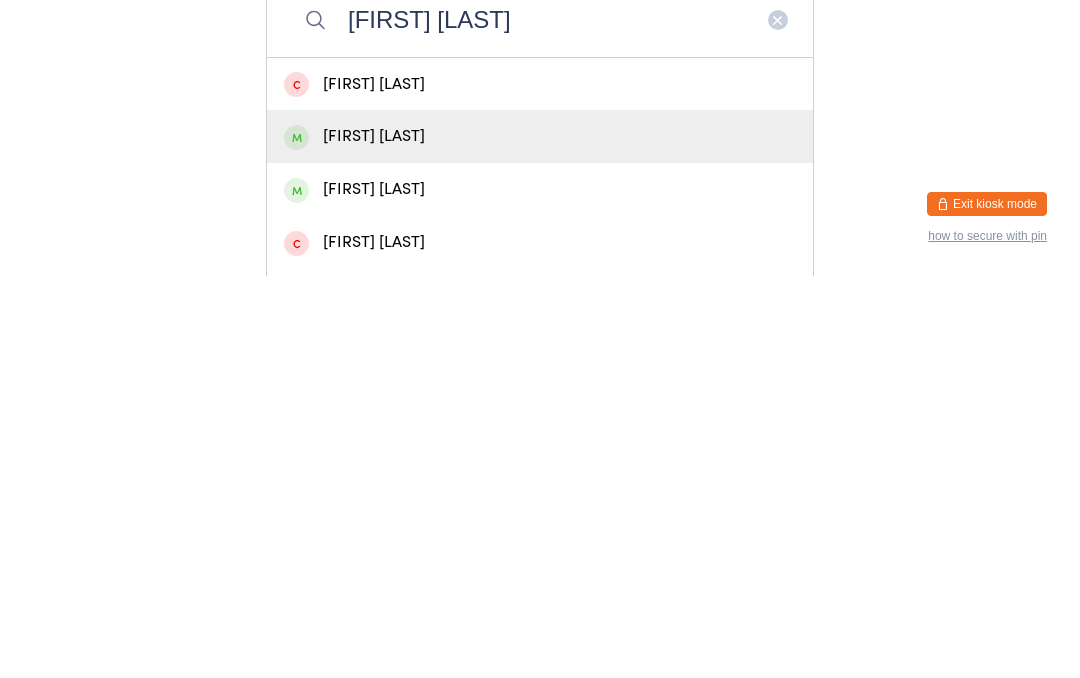 type on "[FIRST] [LAST]" 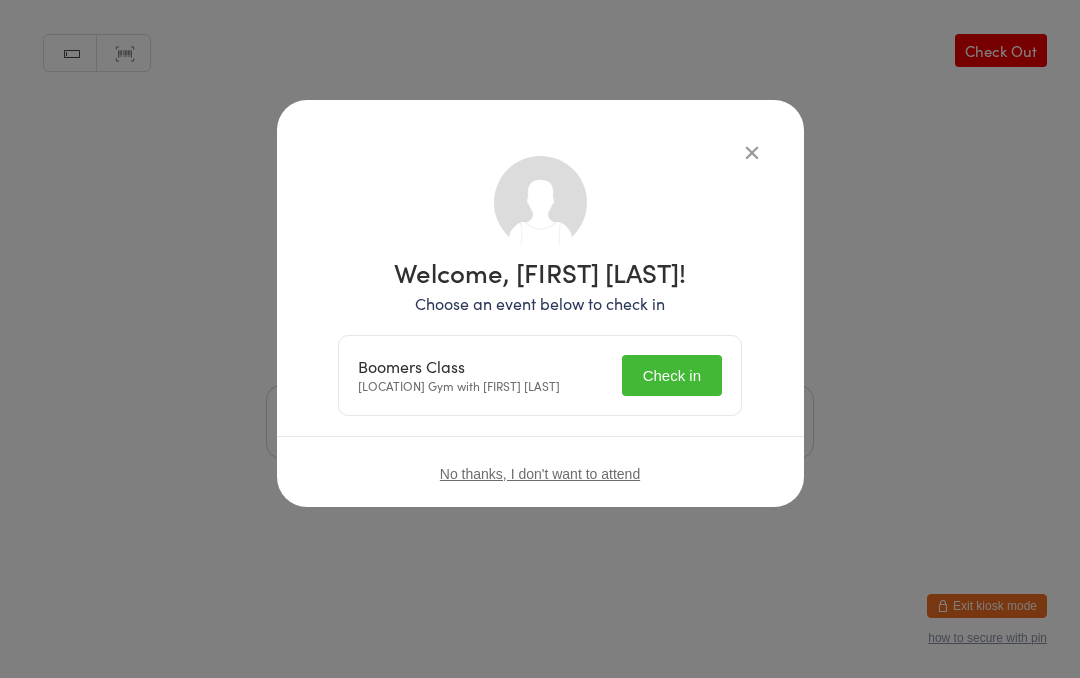 click on "Check in" at bounding box center [672, 375] 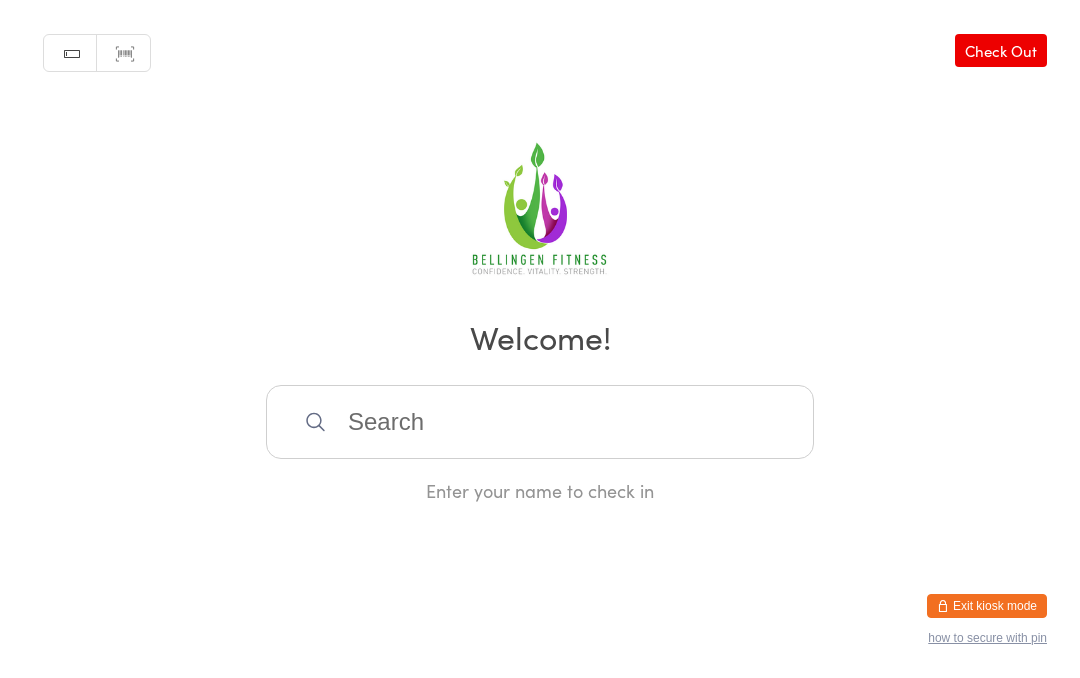 click at bounding box center [540, 422] 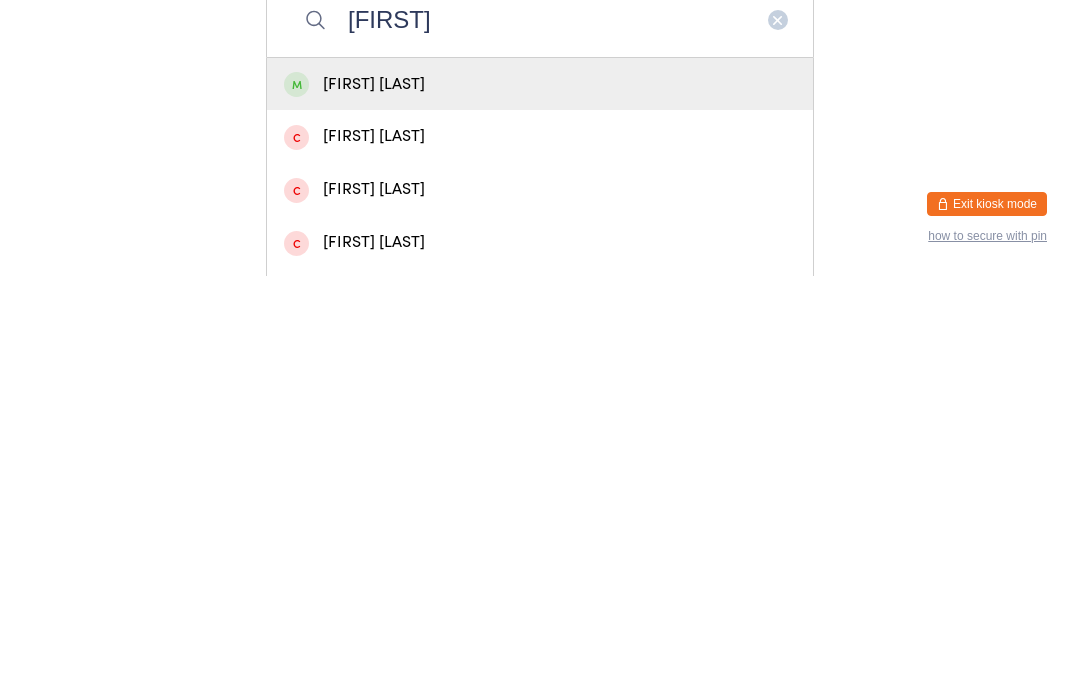 type on "[FIRST]" 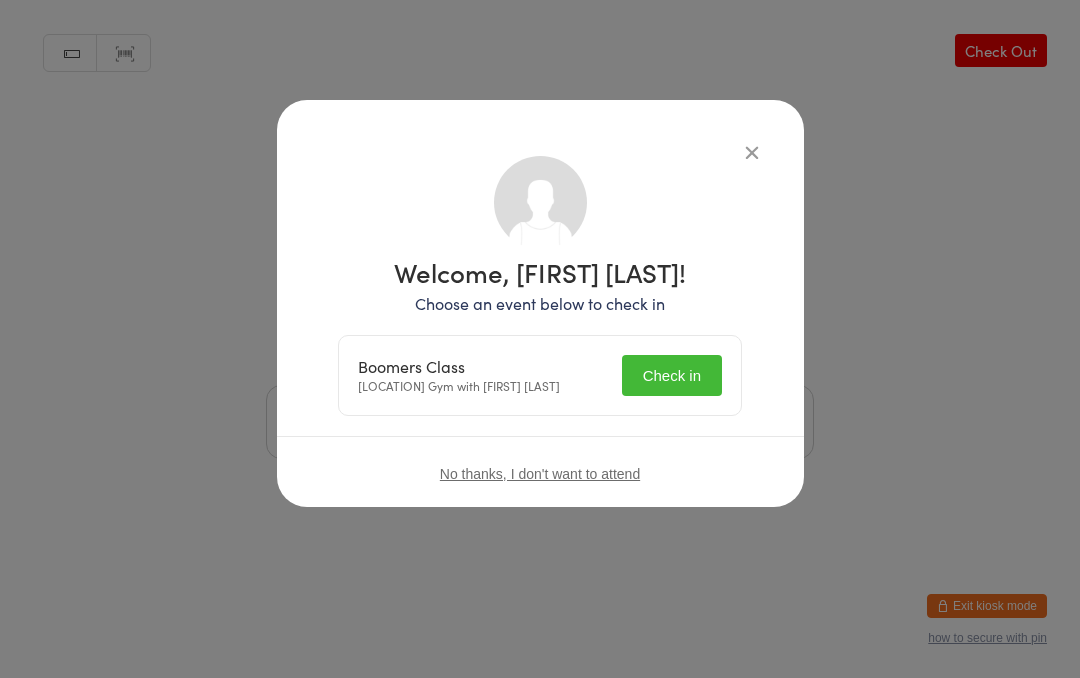 click on "Check in" at bounding box center [672, 375] 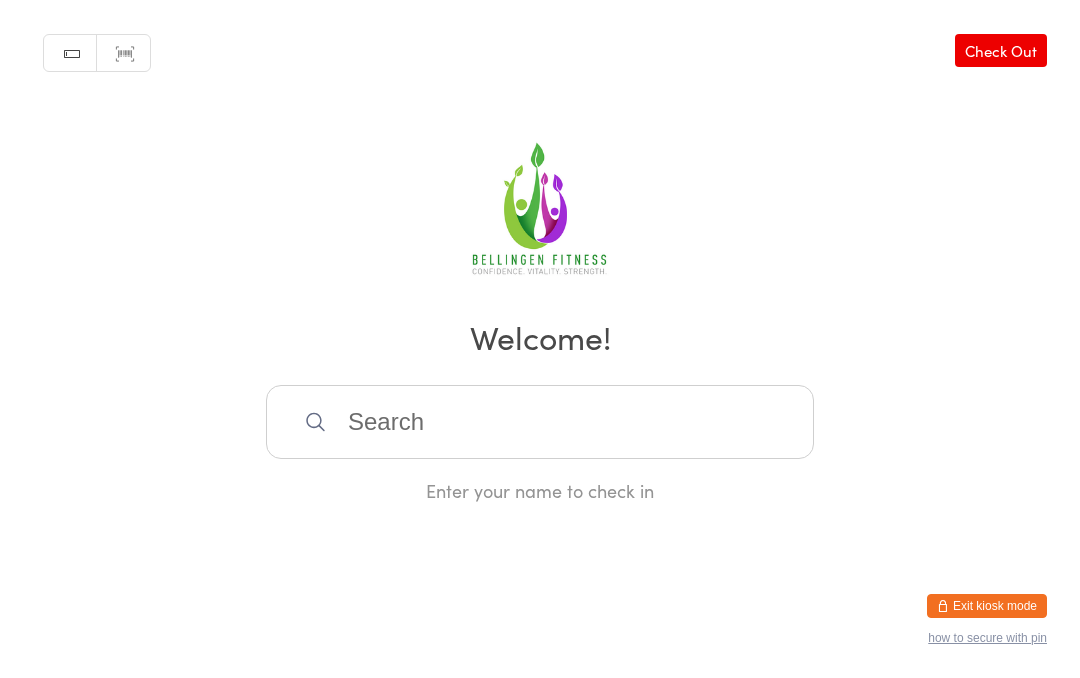 click on "Manual search Scanner input Check Out Welcome! Enter your name to check in" at bounding box center (540, 251) 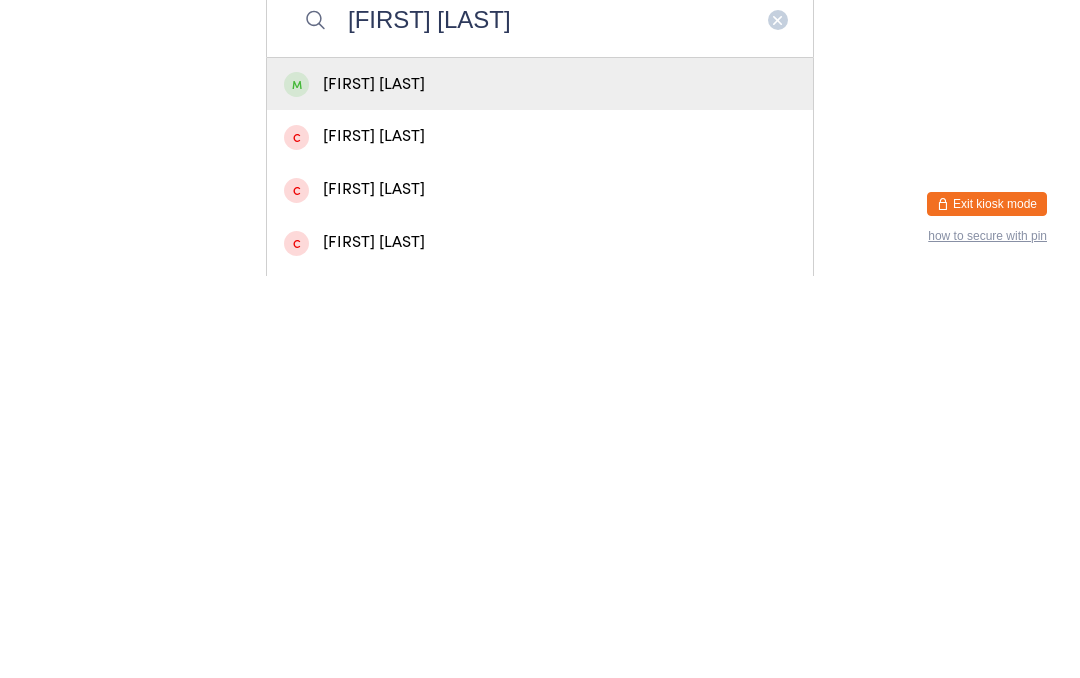type on "[FIRST] [LAST]" 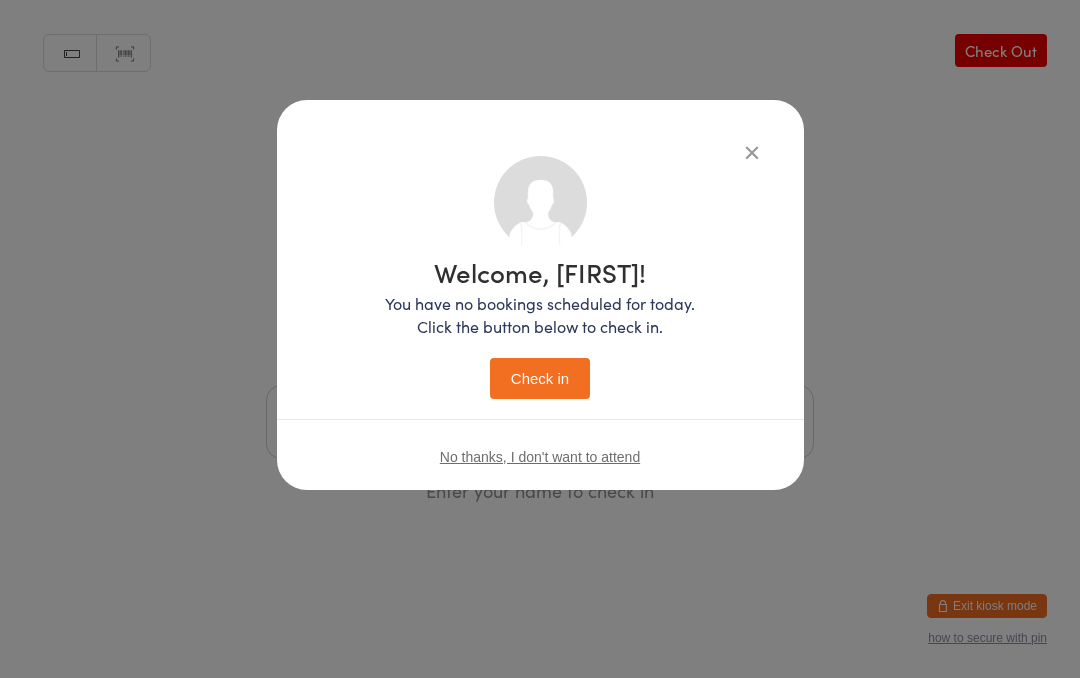 click on "Check in" at bounding box center [540, 378] 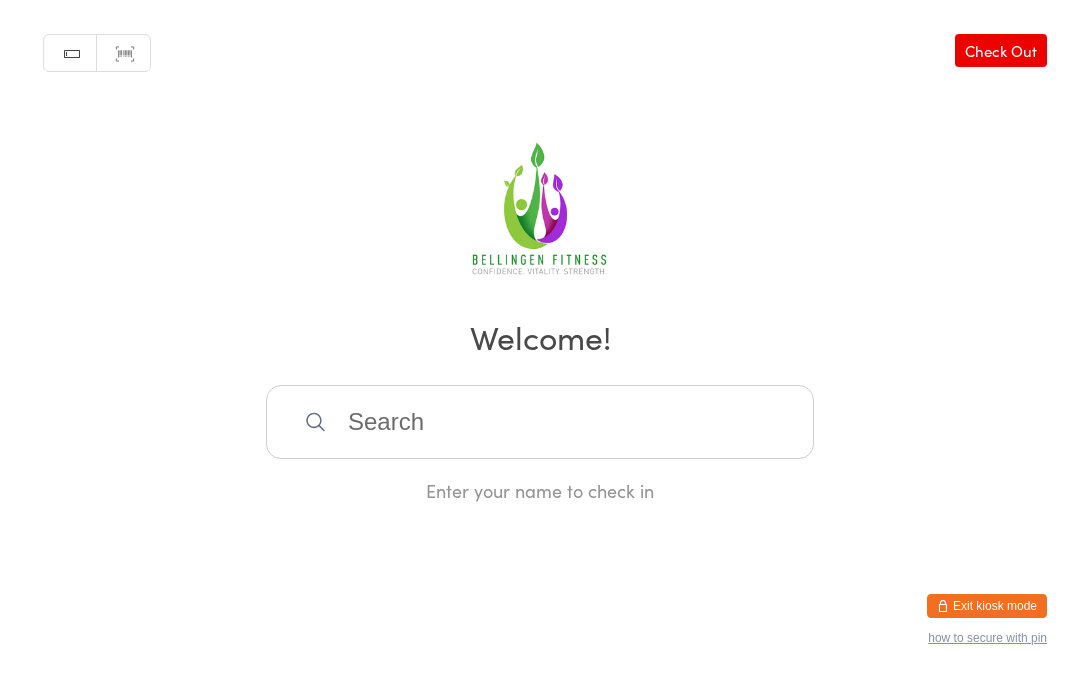 click at bounding box center [540, 422] 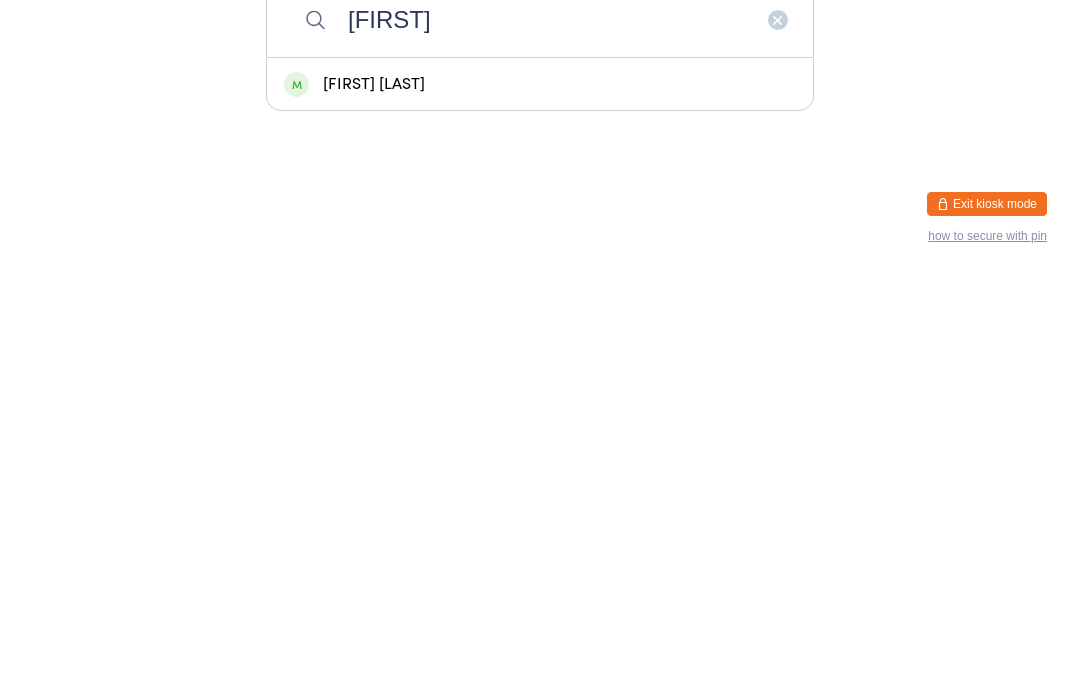 type on "[FIRST]" 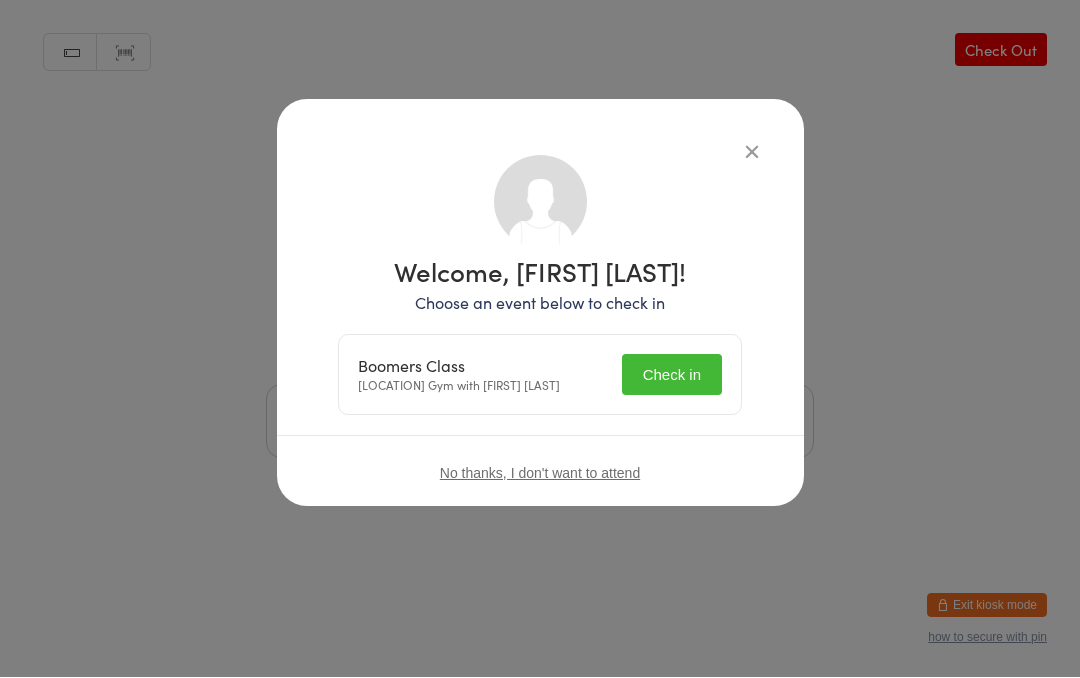 click on "Check in" at bounding box center (672, 375) 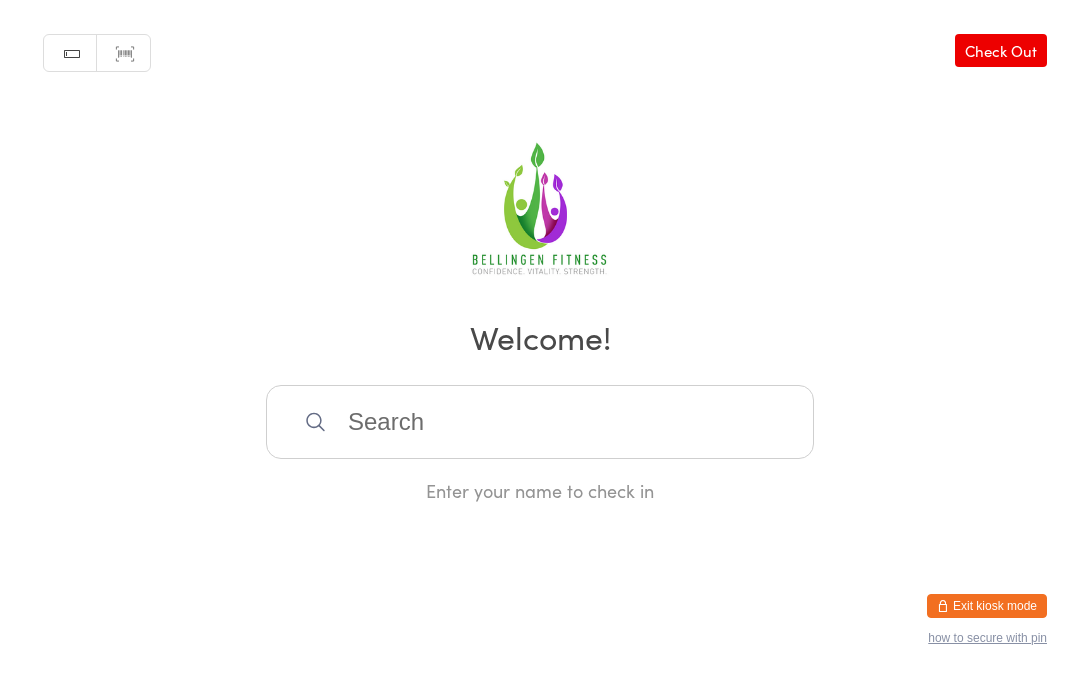 click at bounding box center (540, 422) 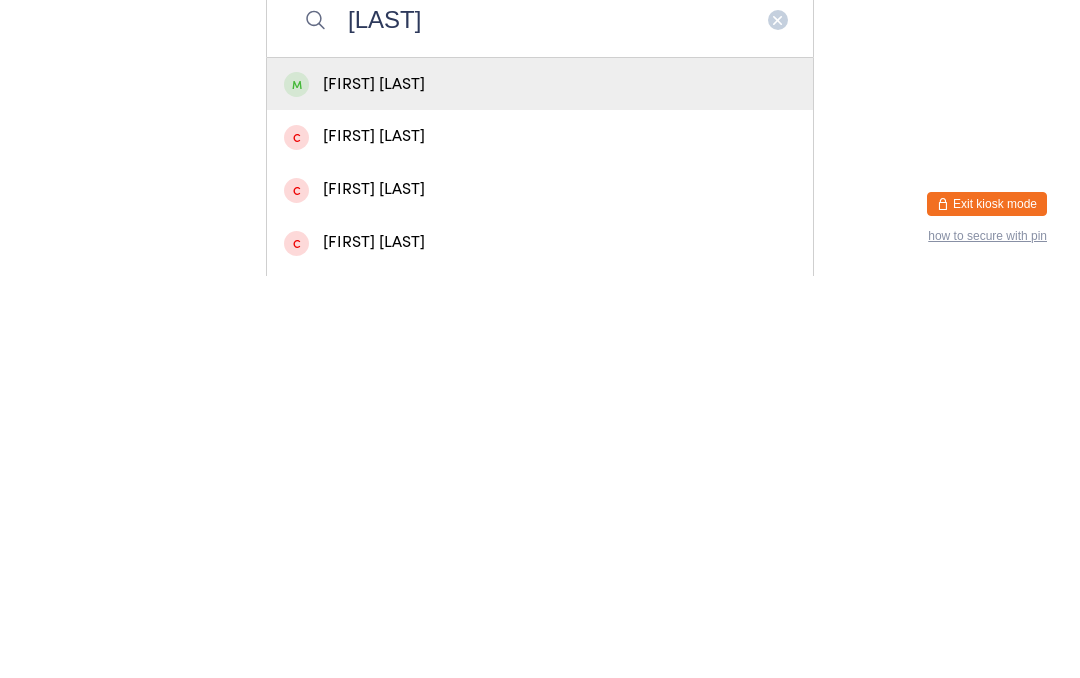 type on "[LAST]" 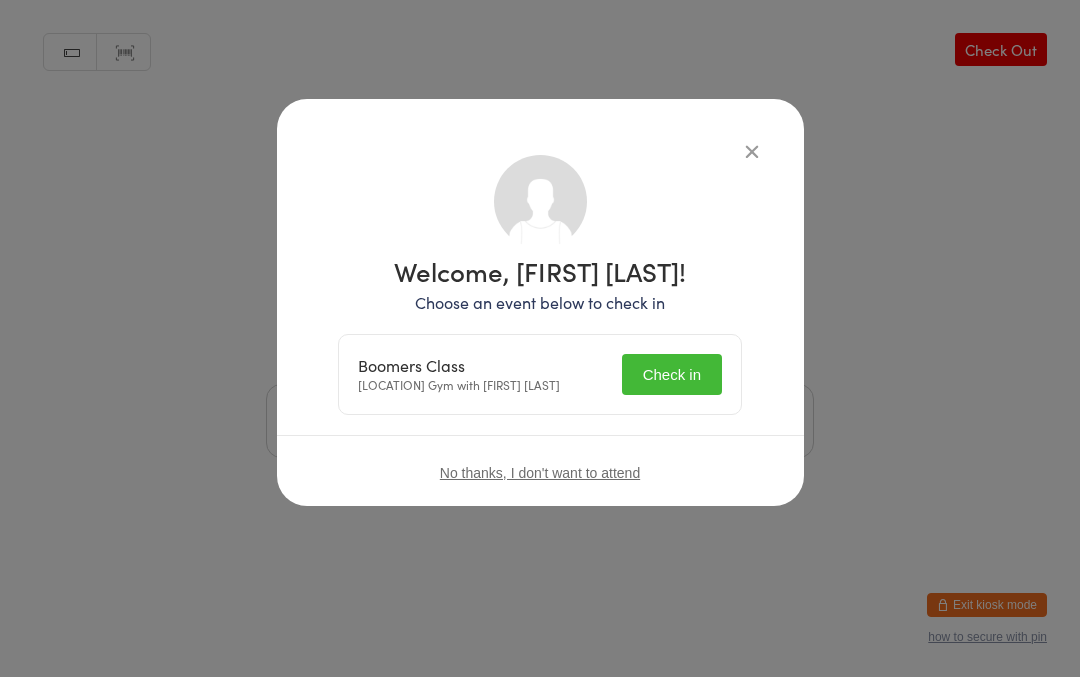 click on "Check in" at bounding box center (672, 375) 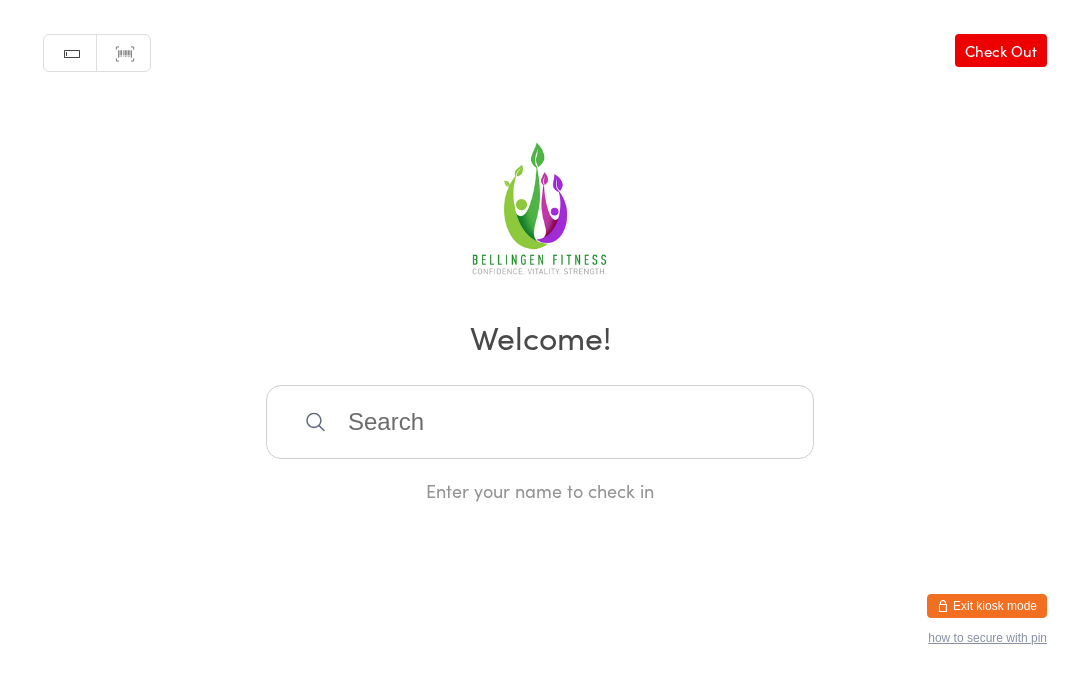 click at bounding box center [540, 422] 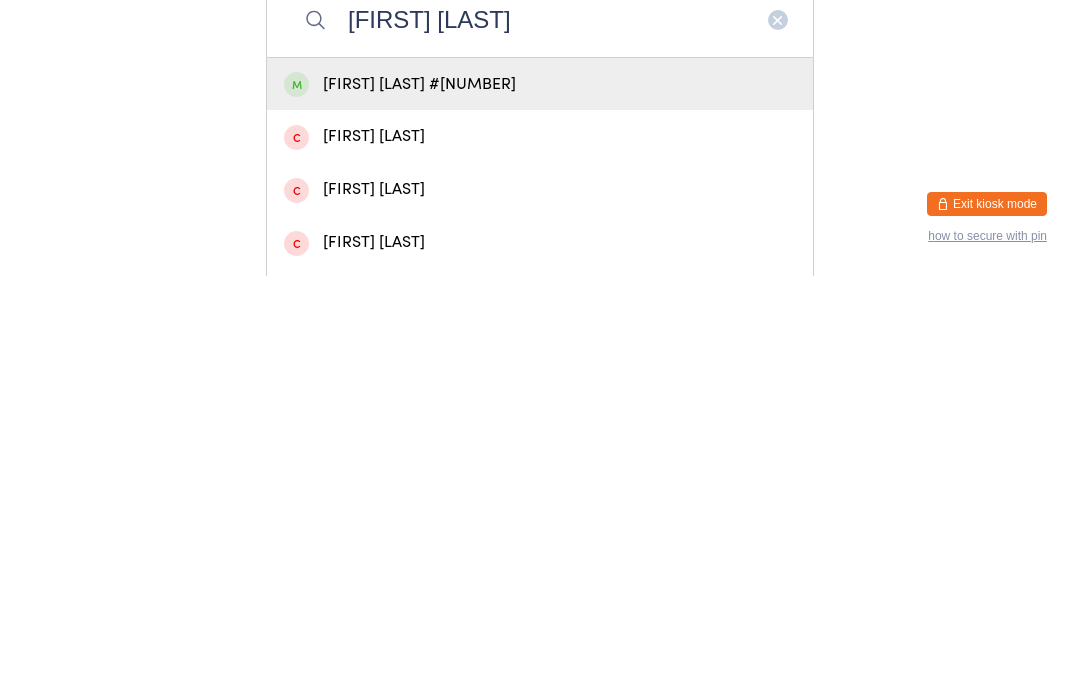 type on "[FIRST] [LAST]" 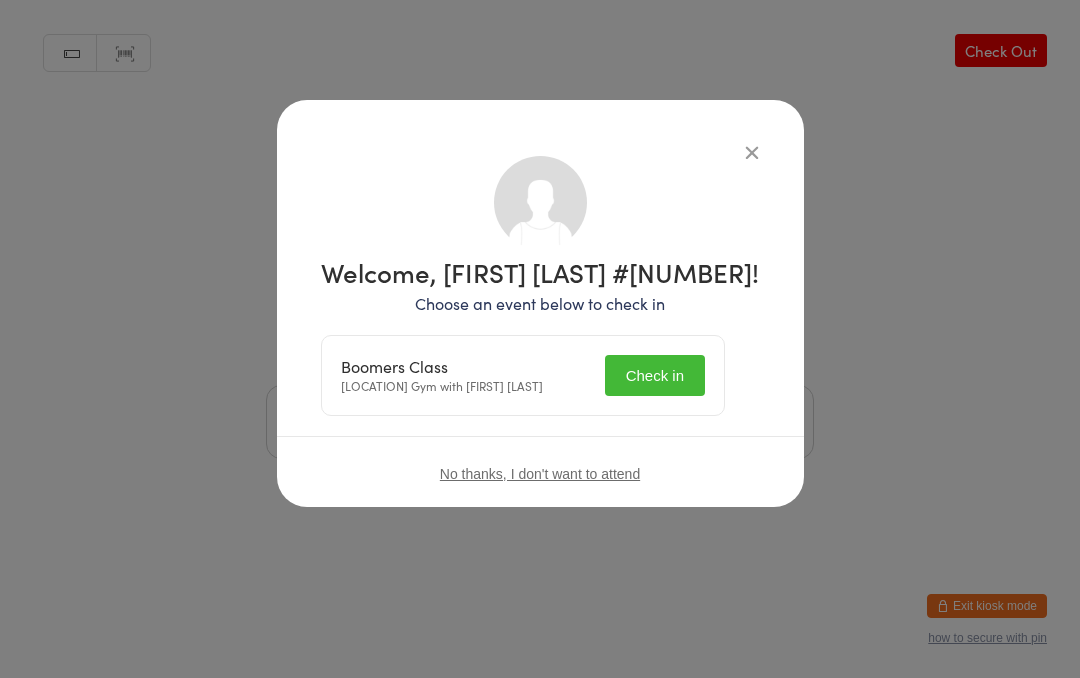 click on "Check in" at bounding box center [655, 375] 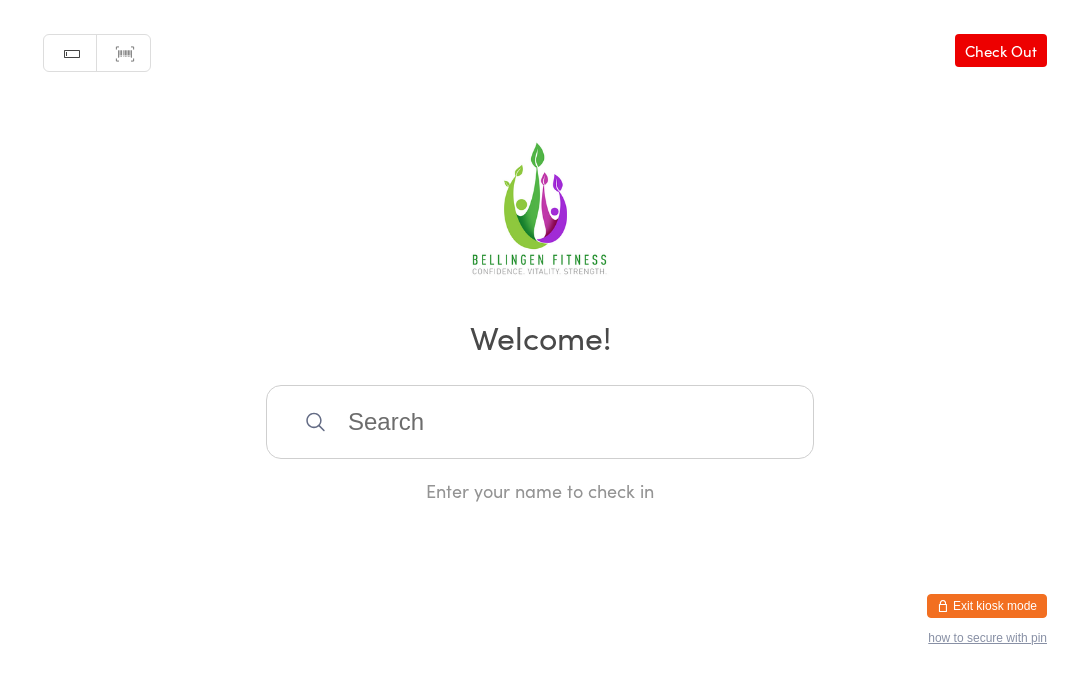 click at bounding box center [540, 422] 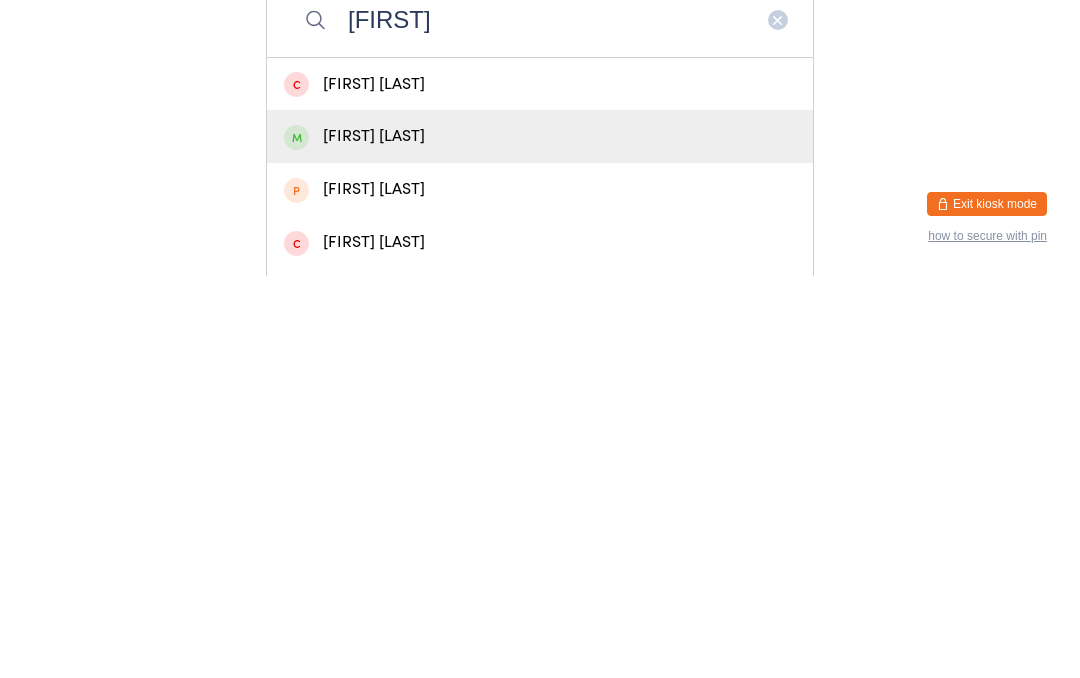 type on "[FIRST]" 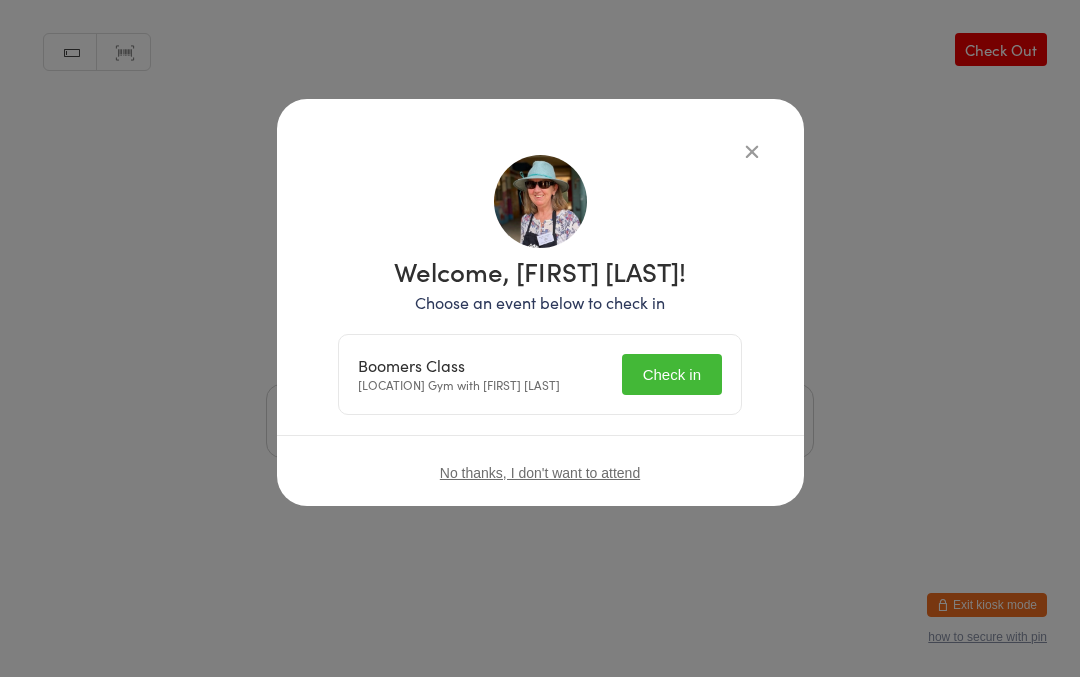 click on "Check in" at bounding box center [672, 375] 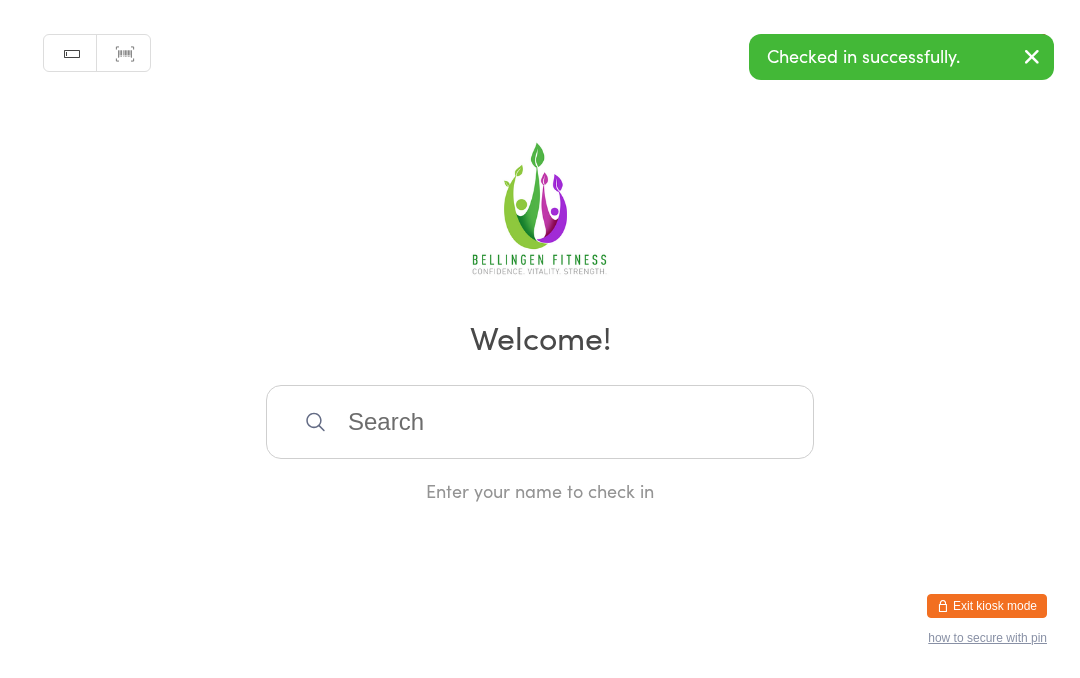 click at bounding box center (540, 422) 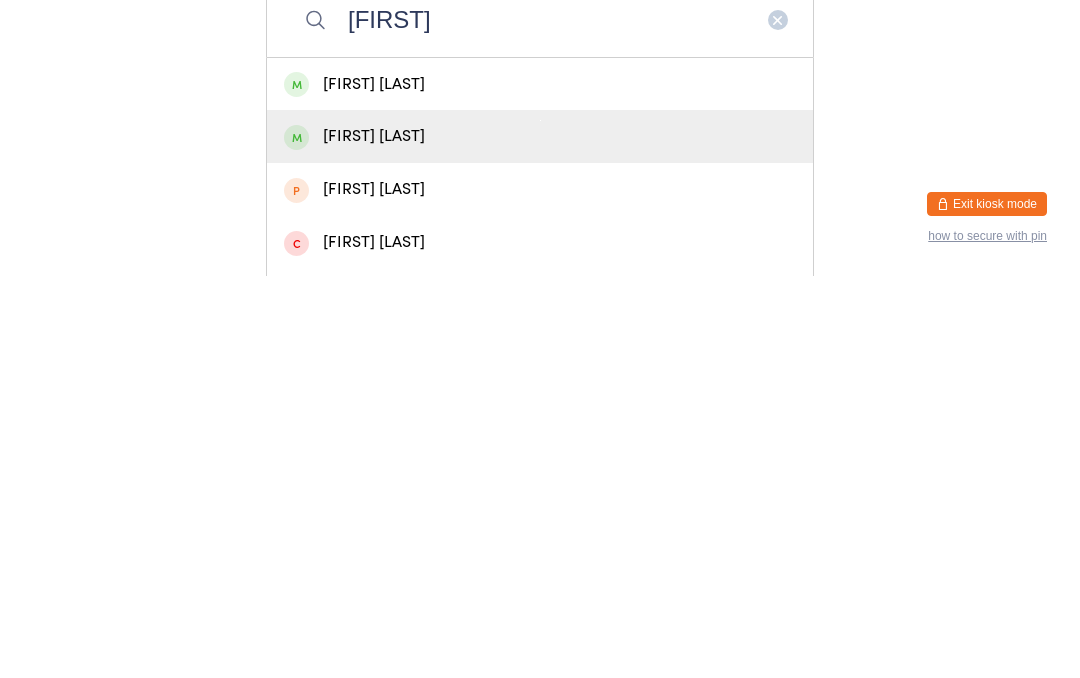type on "[FIRST]" 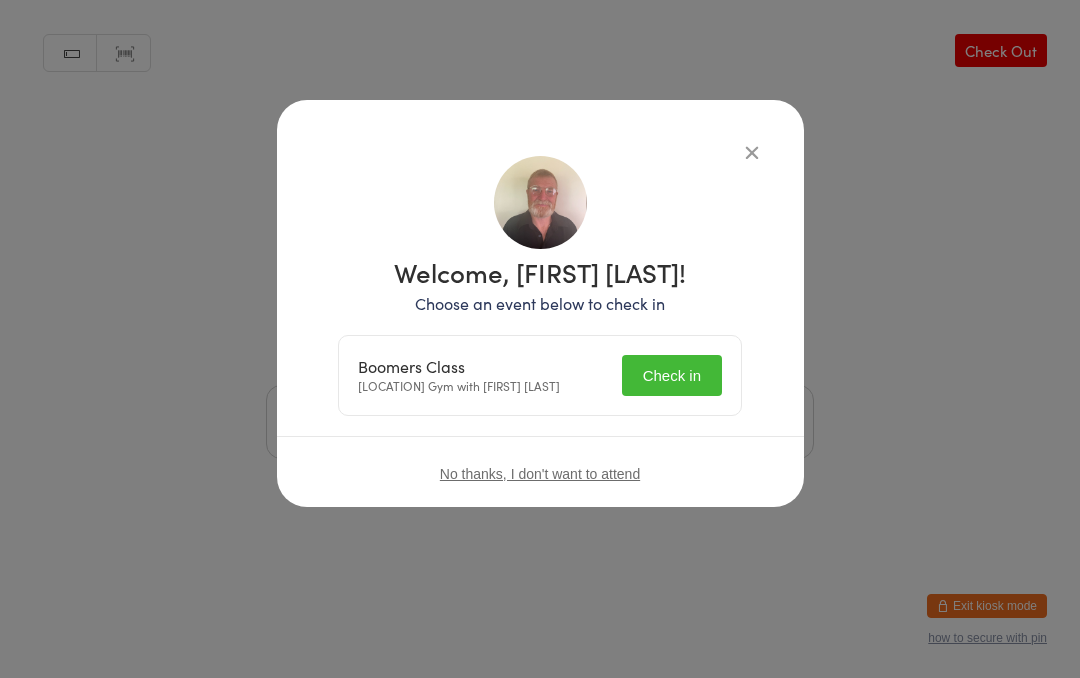 click on "Check in" at bounding box center [672, 375] 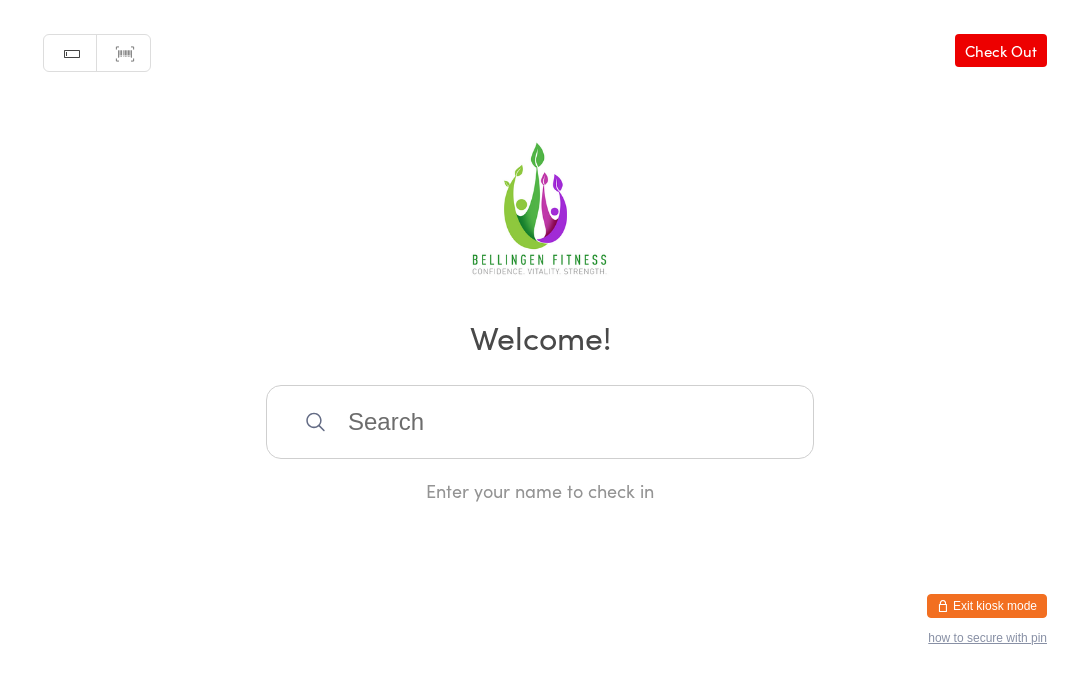 click at bounding box center (540, 422) 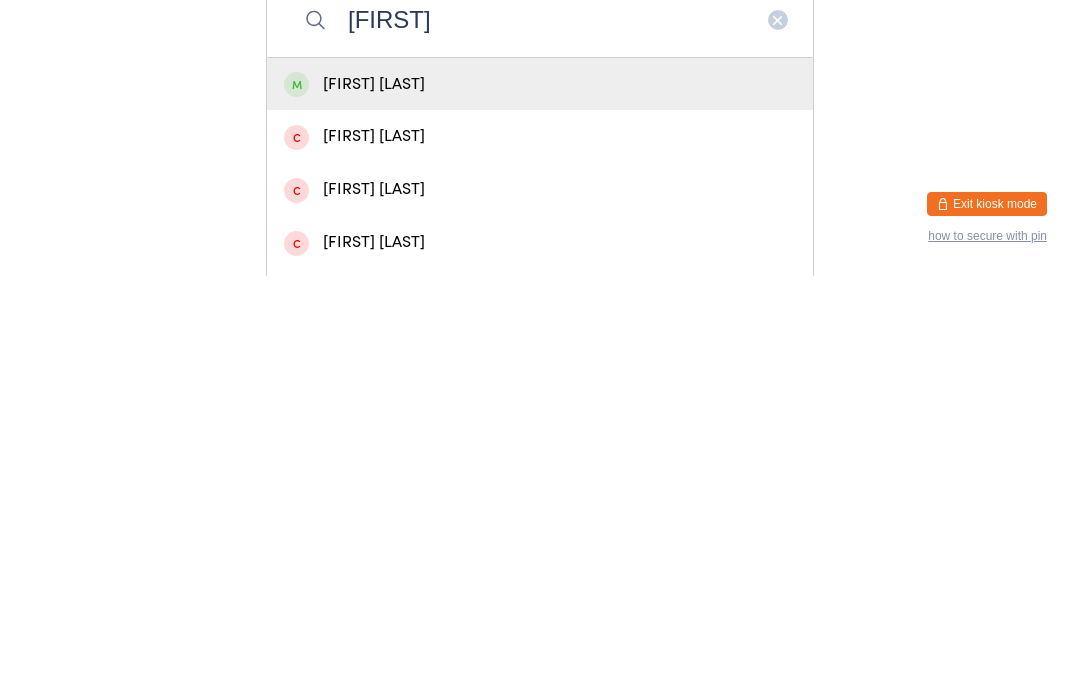 type on "[FIRST]" 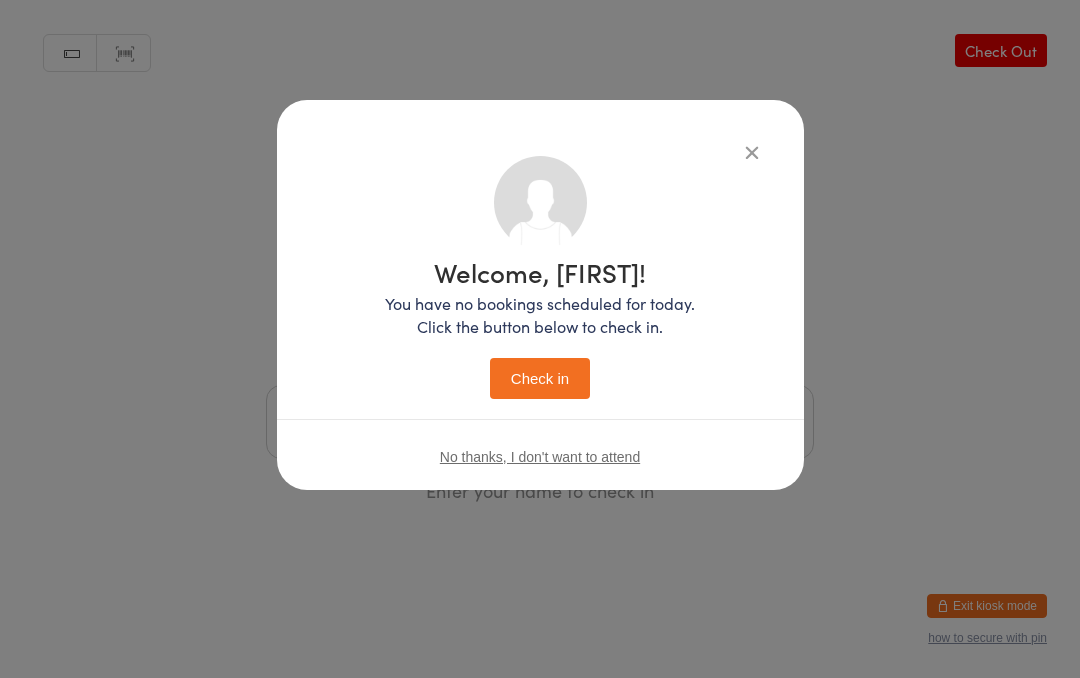 click on "Check in" at bounding box center (540, 378) 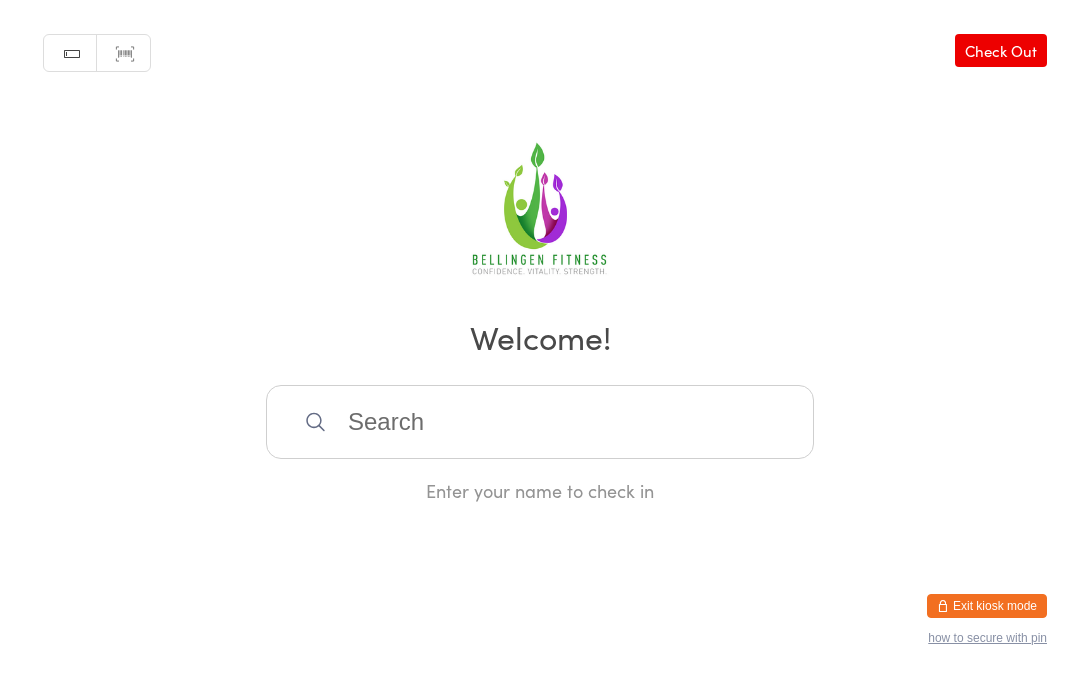 click at bounding box center (540, 422) 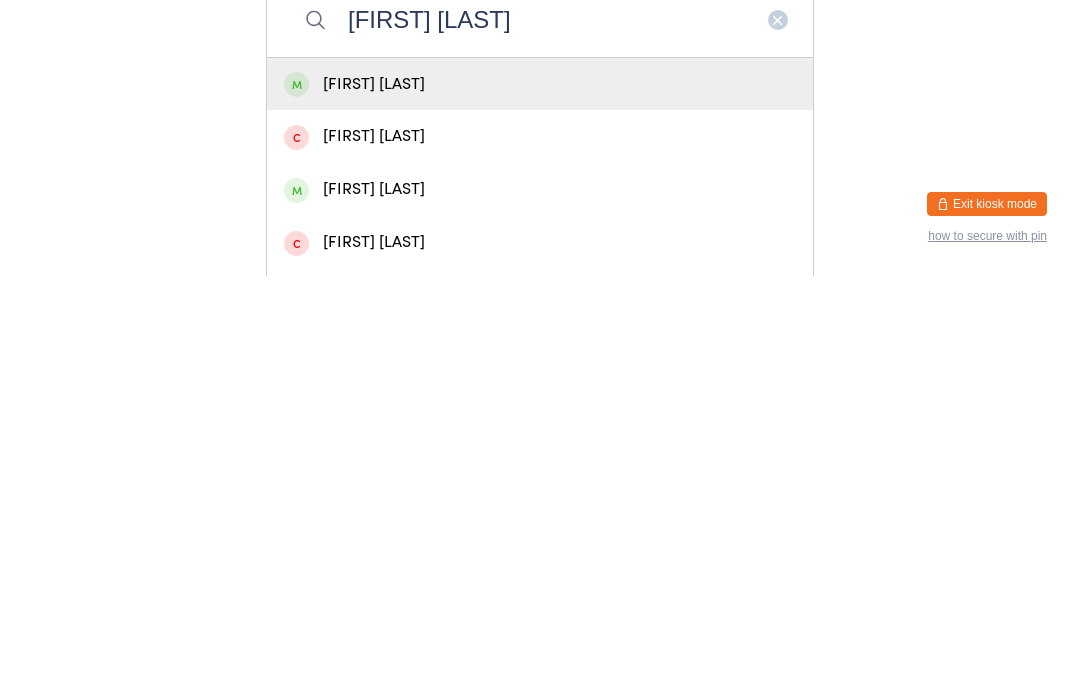 type on "[FIRST] [LAST]" 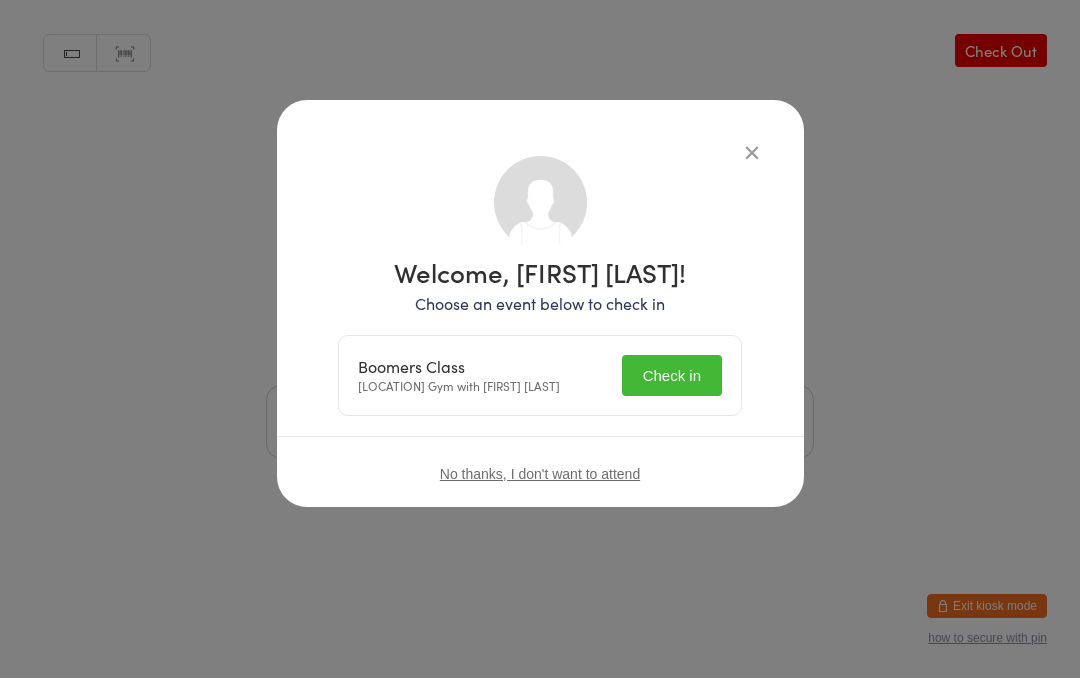 click on "Check in" at bounding box center [672, 375] 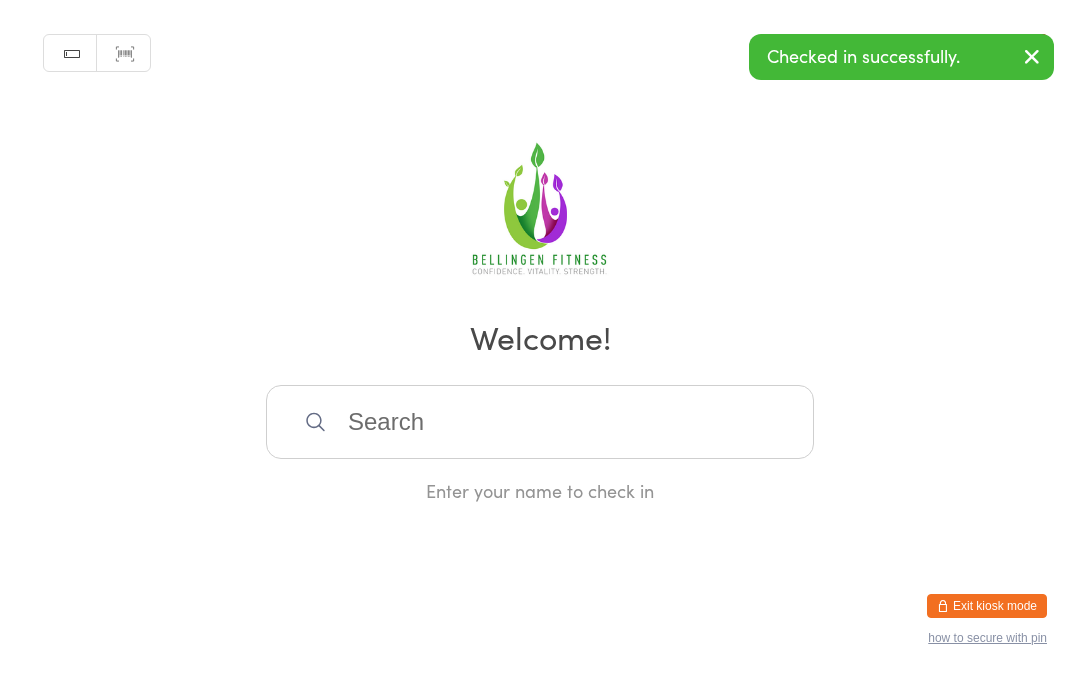 click at bounding box center [540, 422] 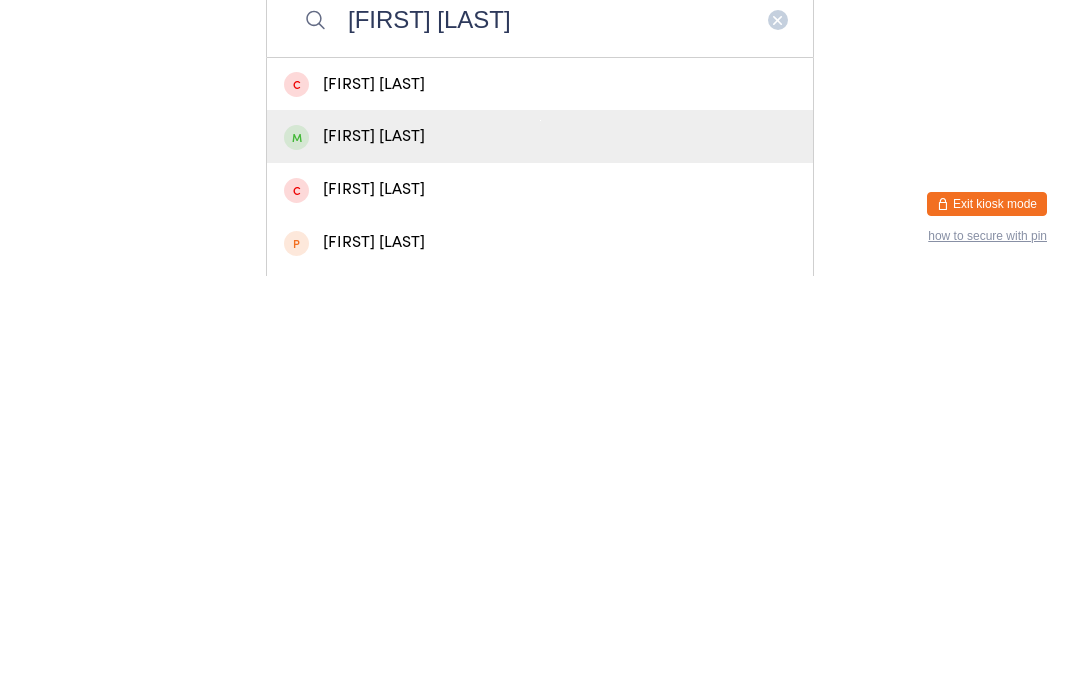 type on "[FIRST] [LAST]" 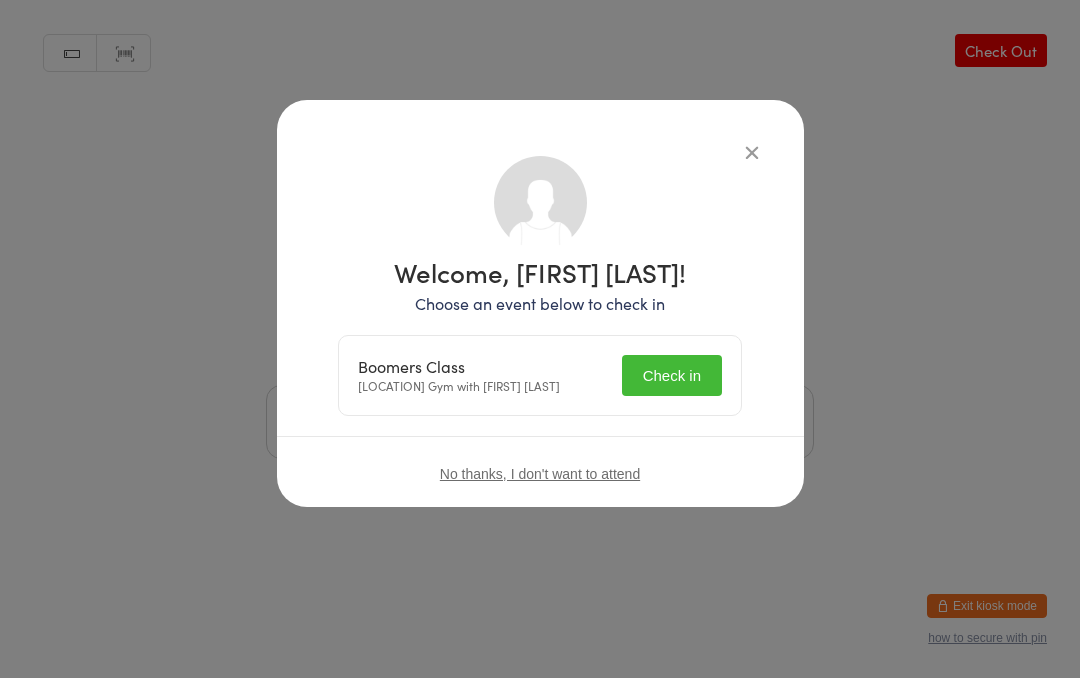 click on "Check in" at bounding box center (672, 375) 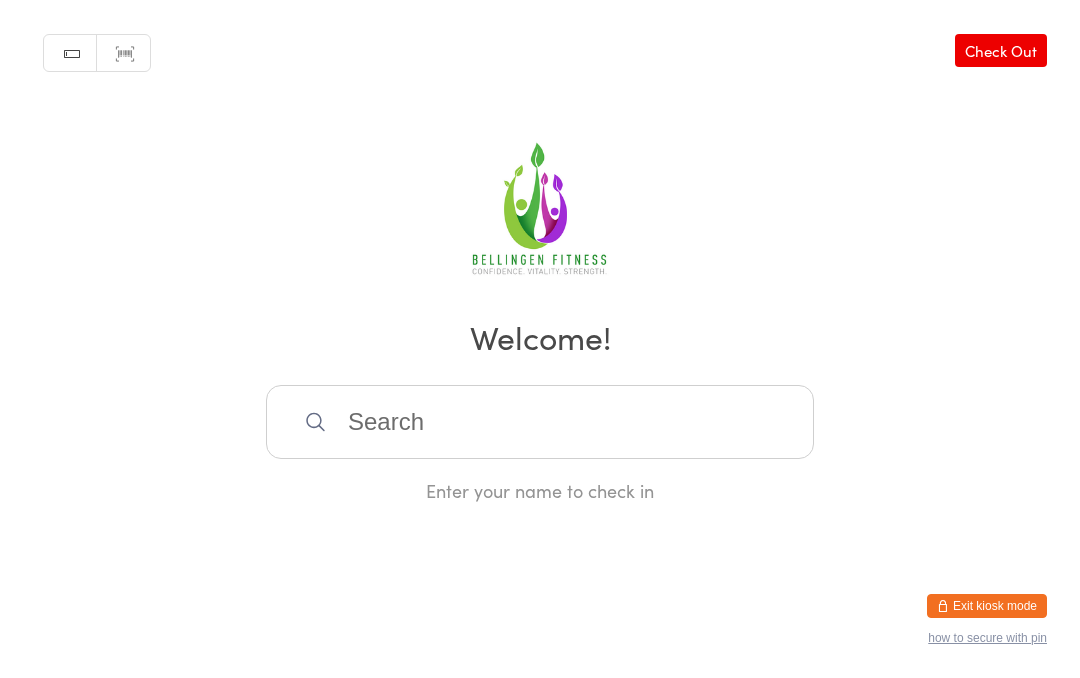 click at bounding box center (540, 422) 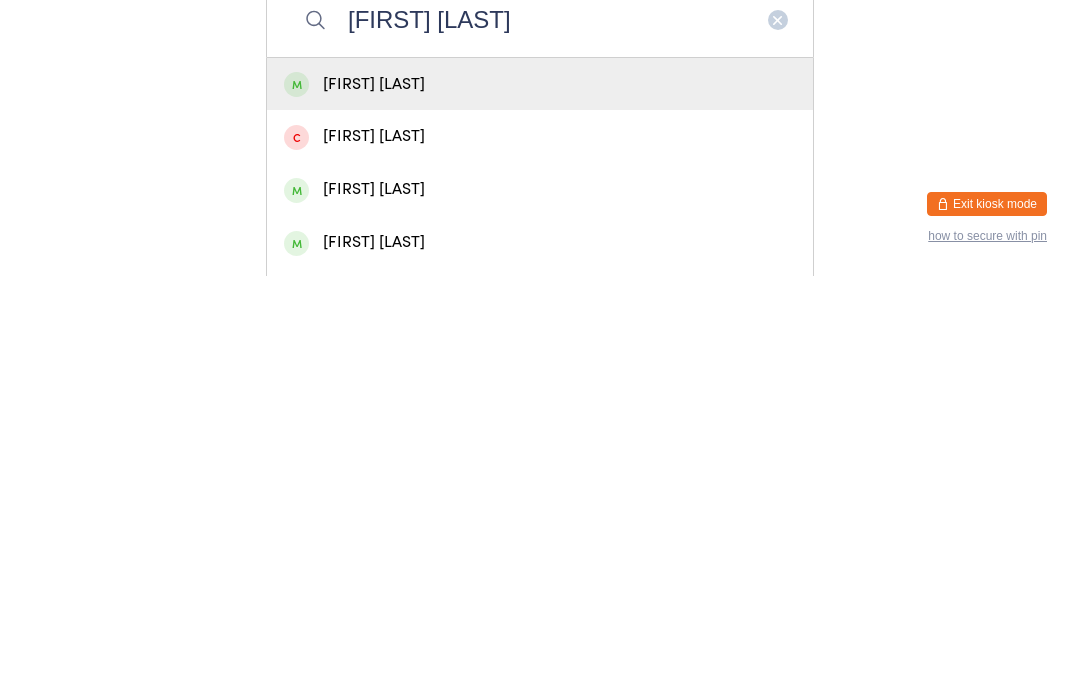 type on "[FIRST] [LAST]" 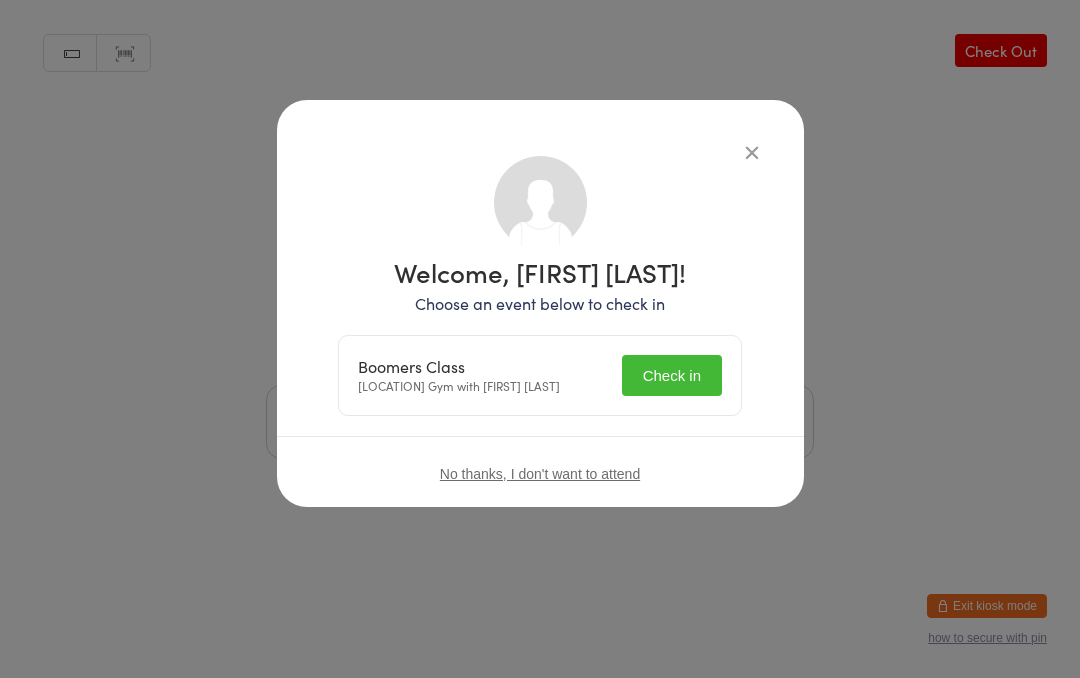 click on "Check in" at bounding box center [672, 375] 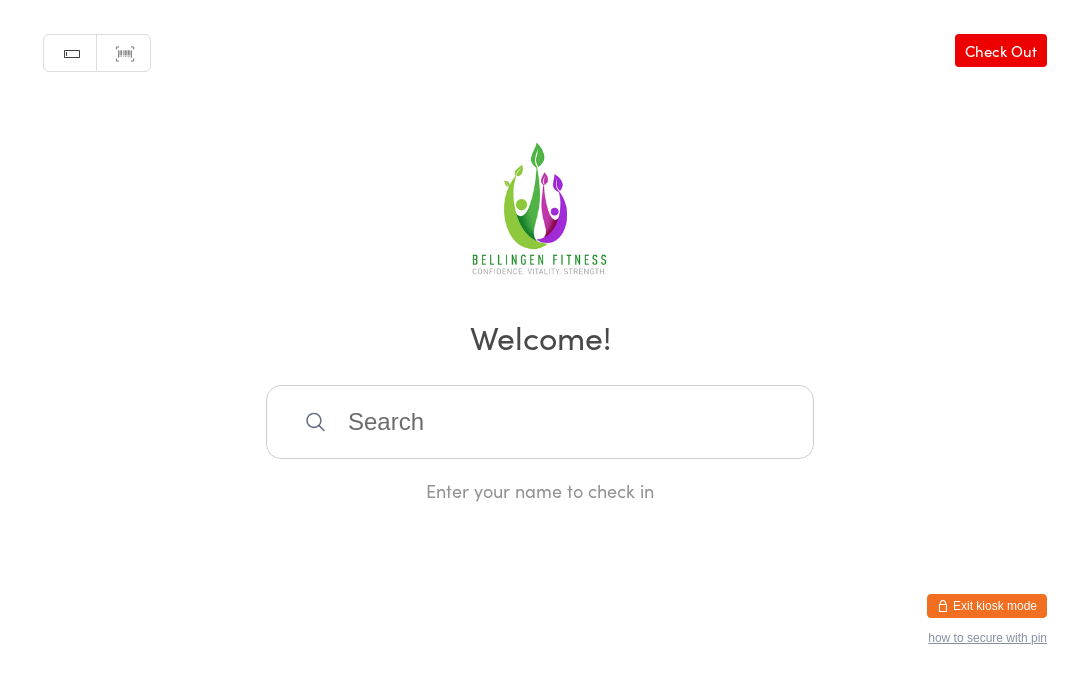 click at bounding box center [540, 422] 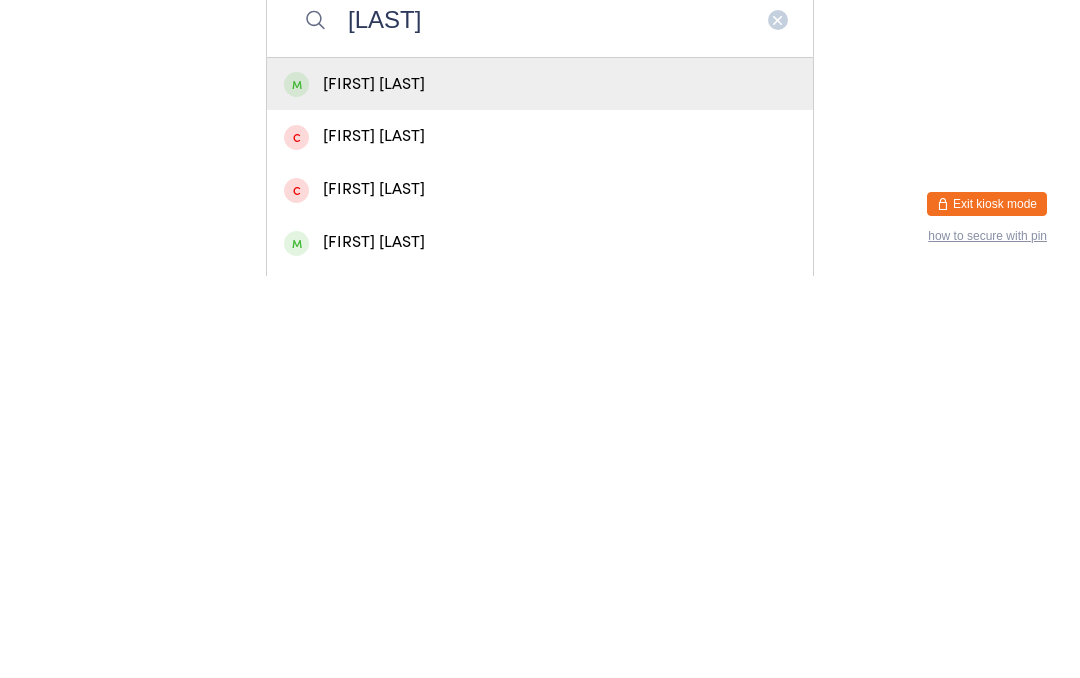 type on "[LAST]" 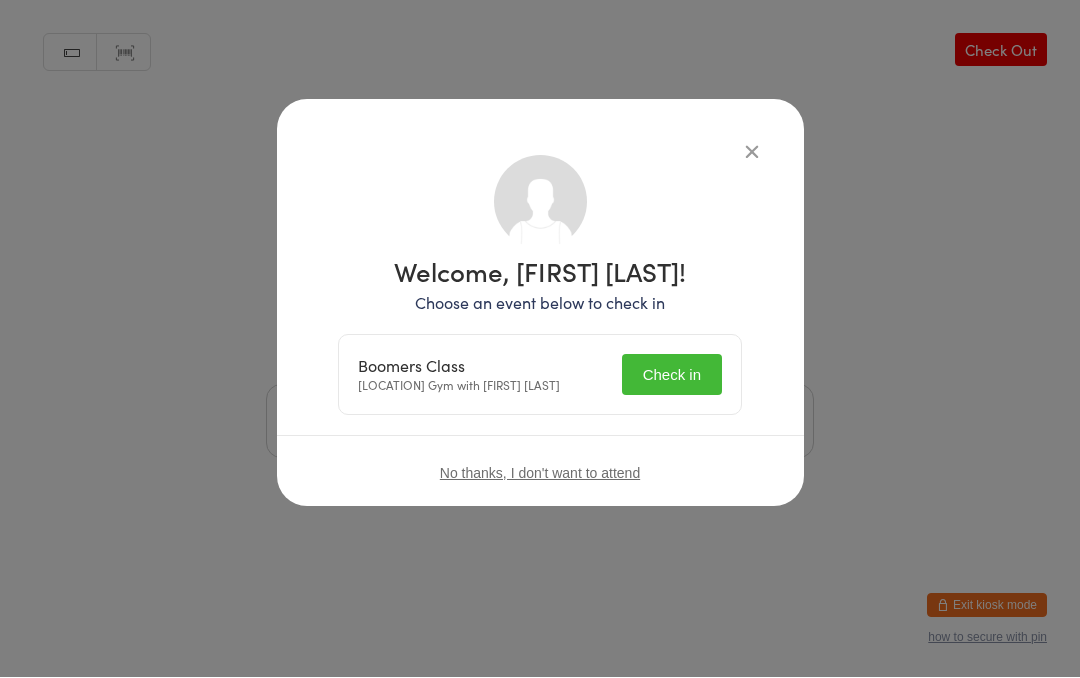 click on "Check in" at bounding box center (672, 375) 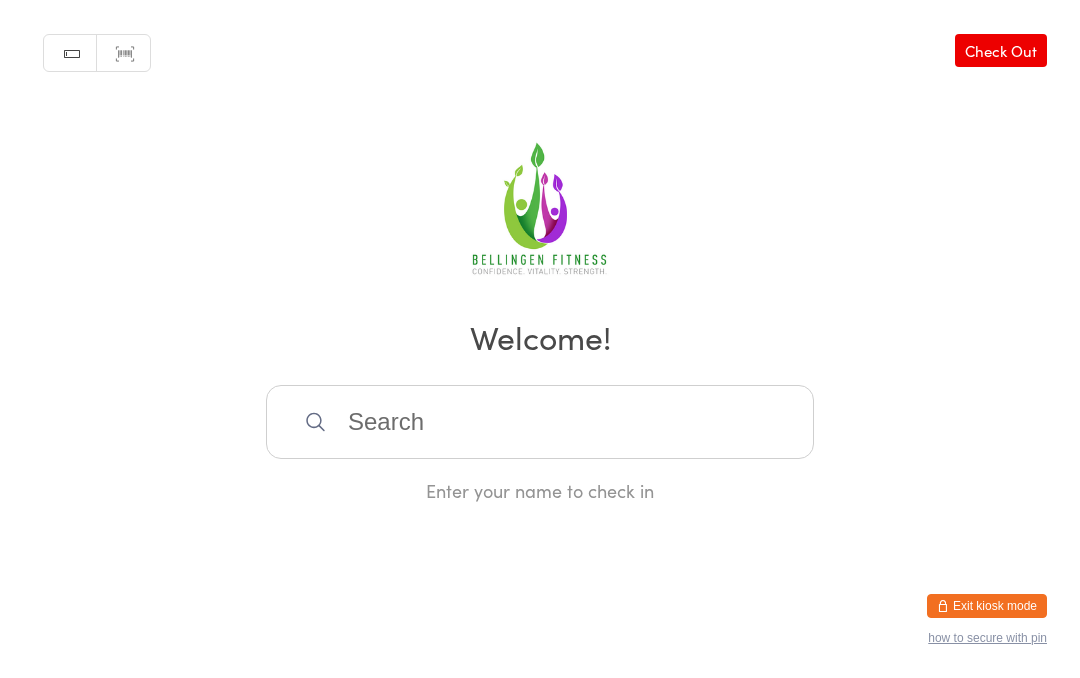 click at bounding box center [540, 422] 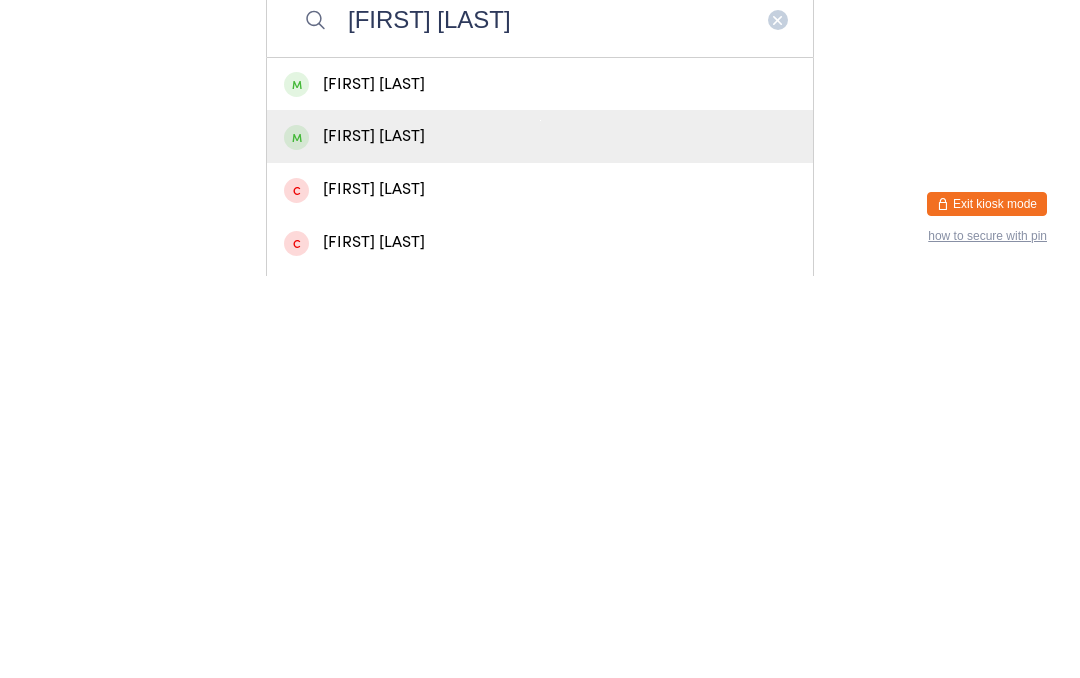 type on "[FIRST] [LAST]" 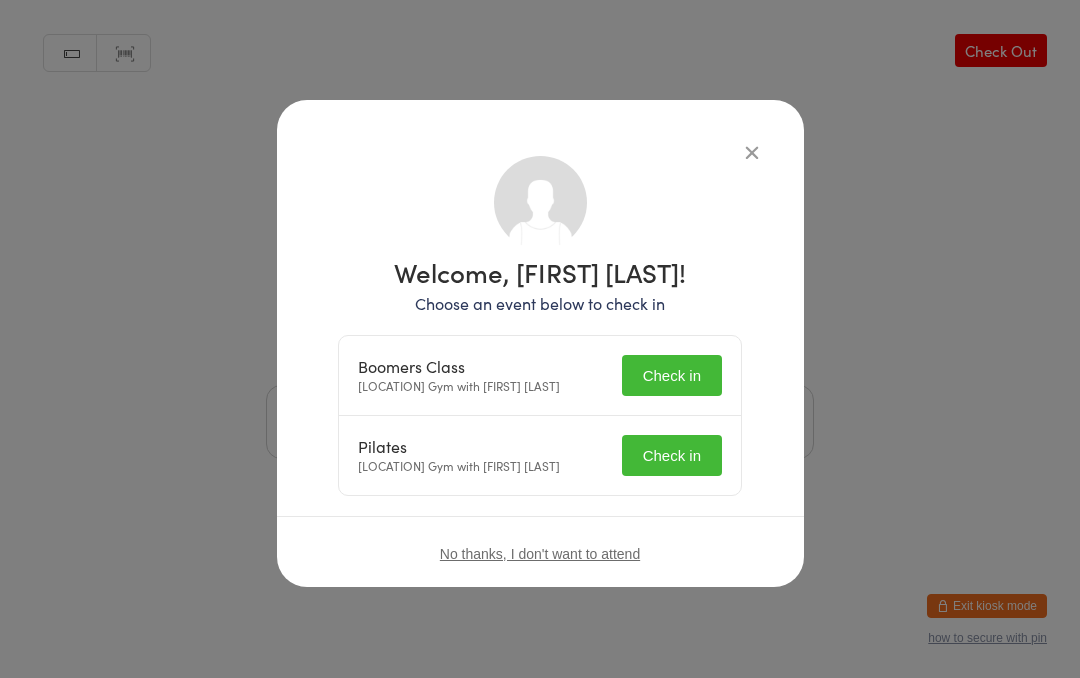 click on "Check in" at bounding box center (672, 375) 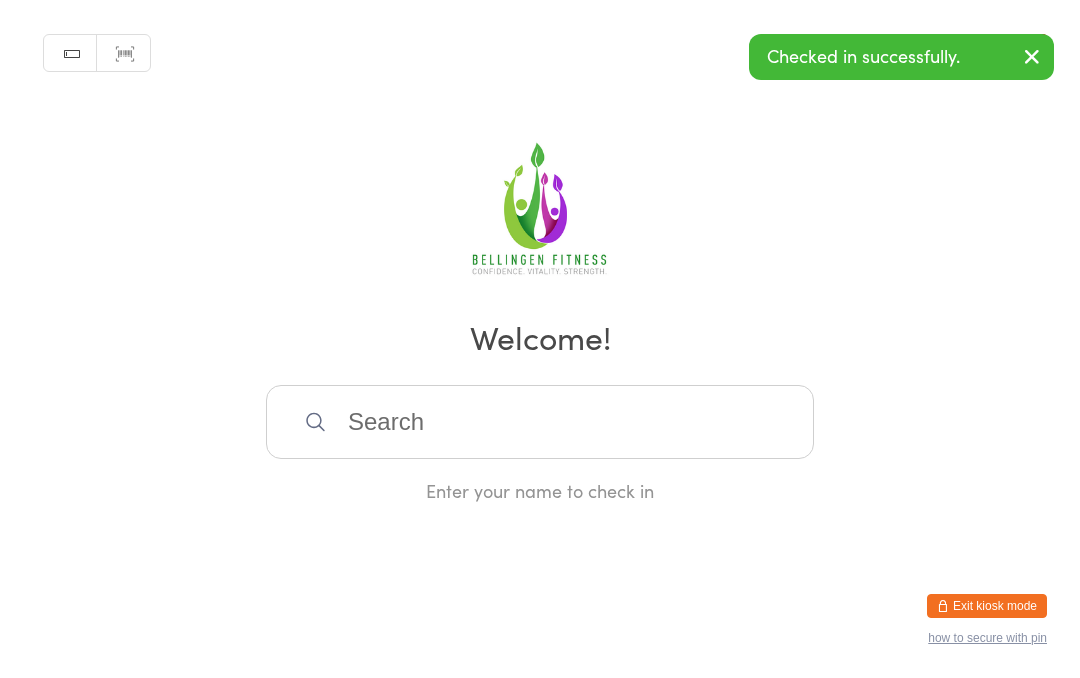 click at bounding box center (540, 422) 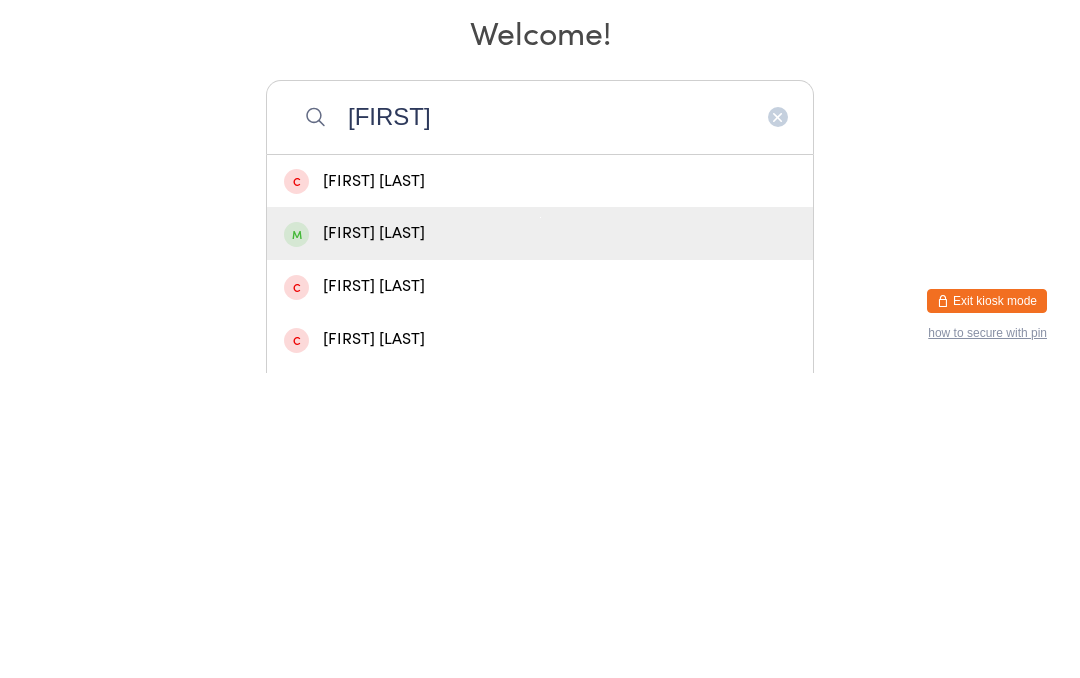 type on "[FIRST]" 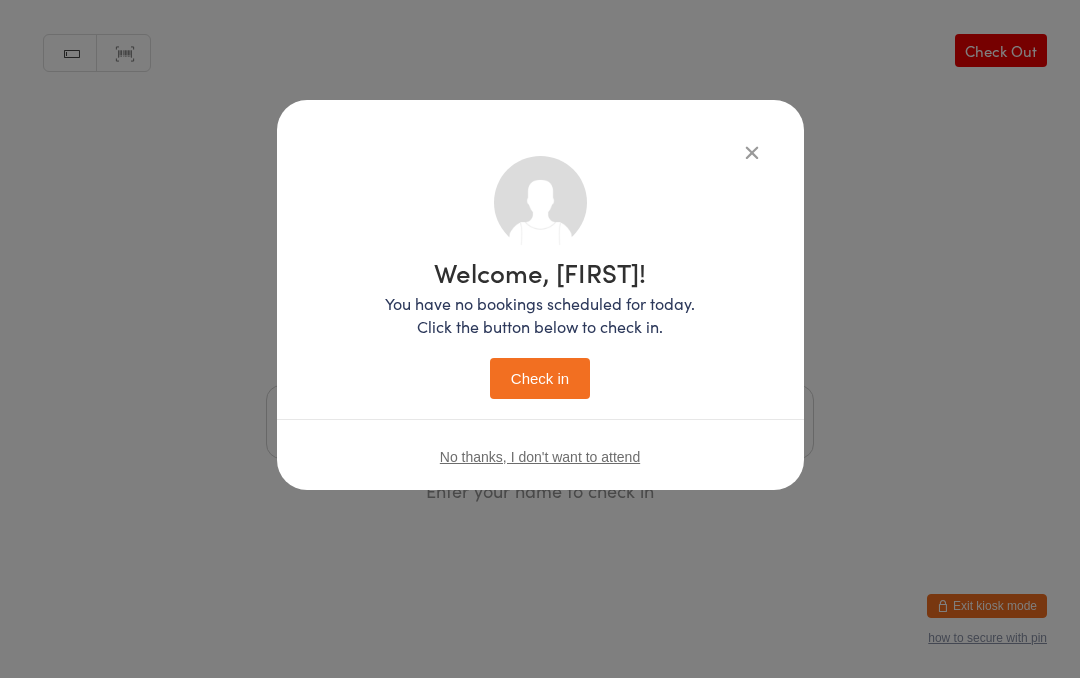 click on "Check in" at bounding box center (540, 378) 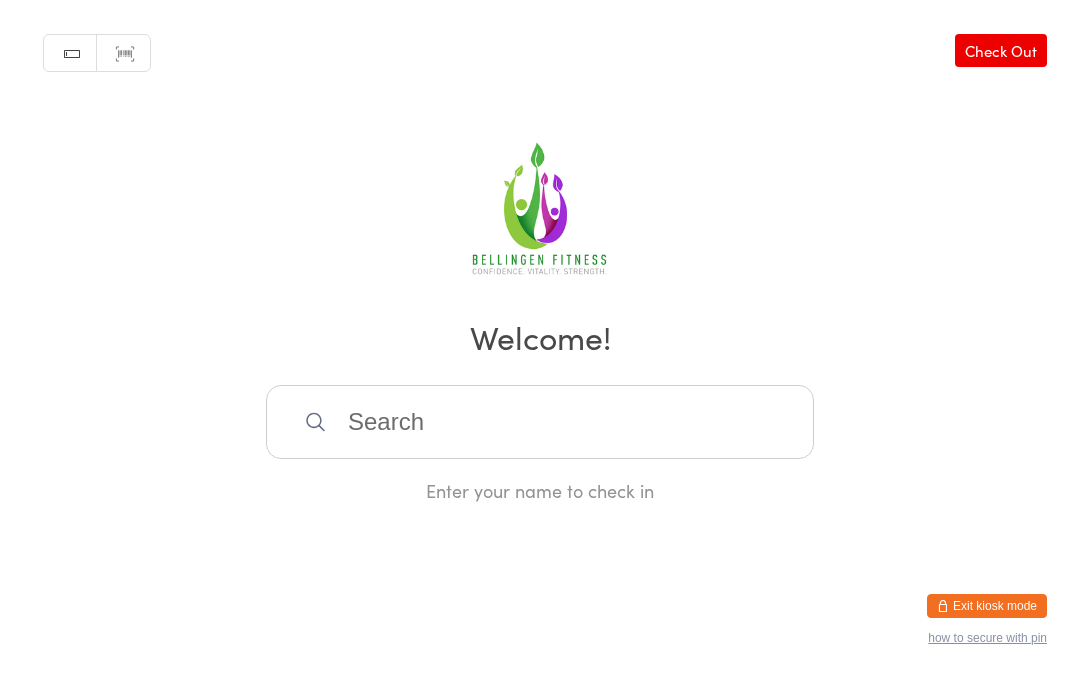 click at bounding box center (540, 422) 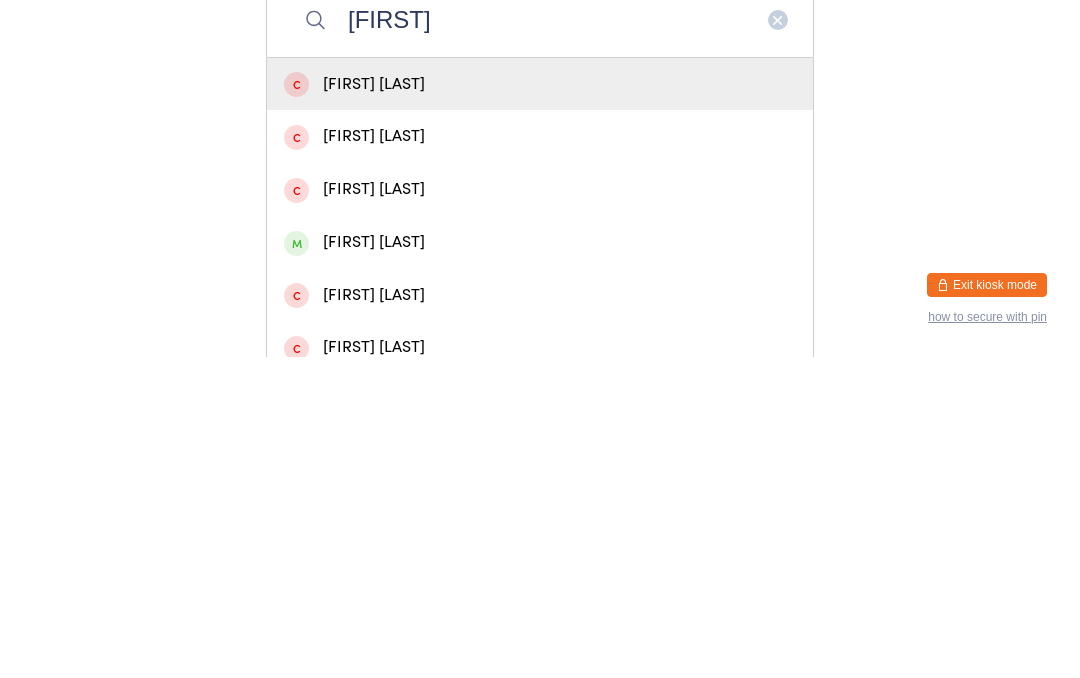 scroll, scrollTop: 82, scrollLeft: 0, axis: vertical 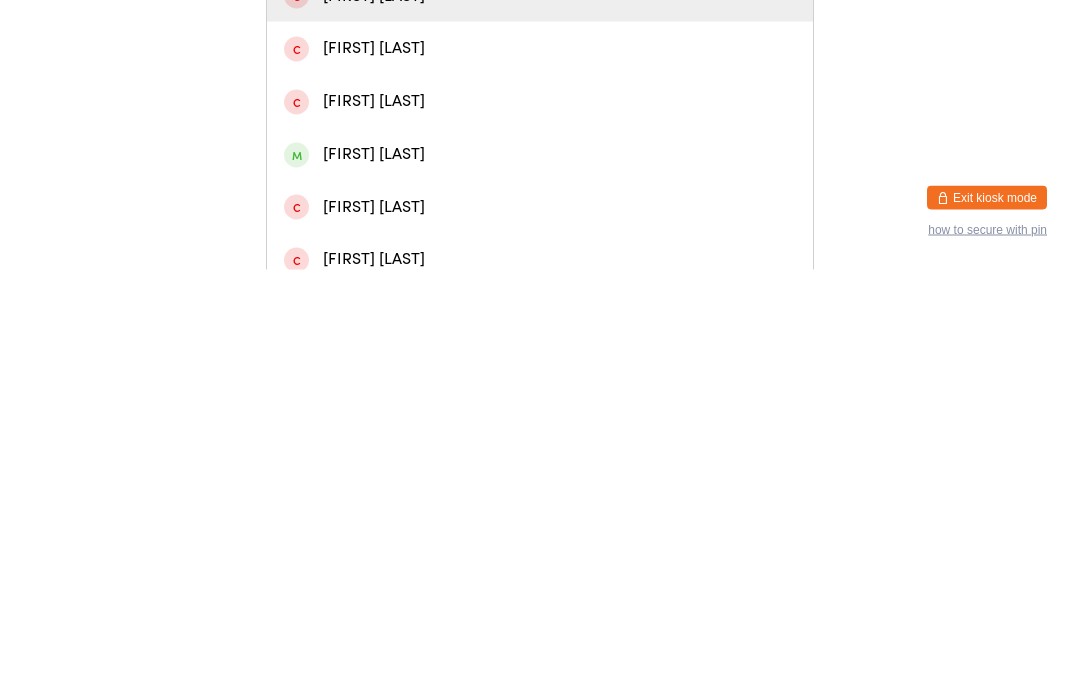 type on "[FIRST]" 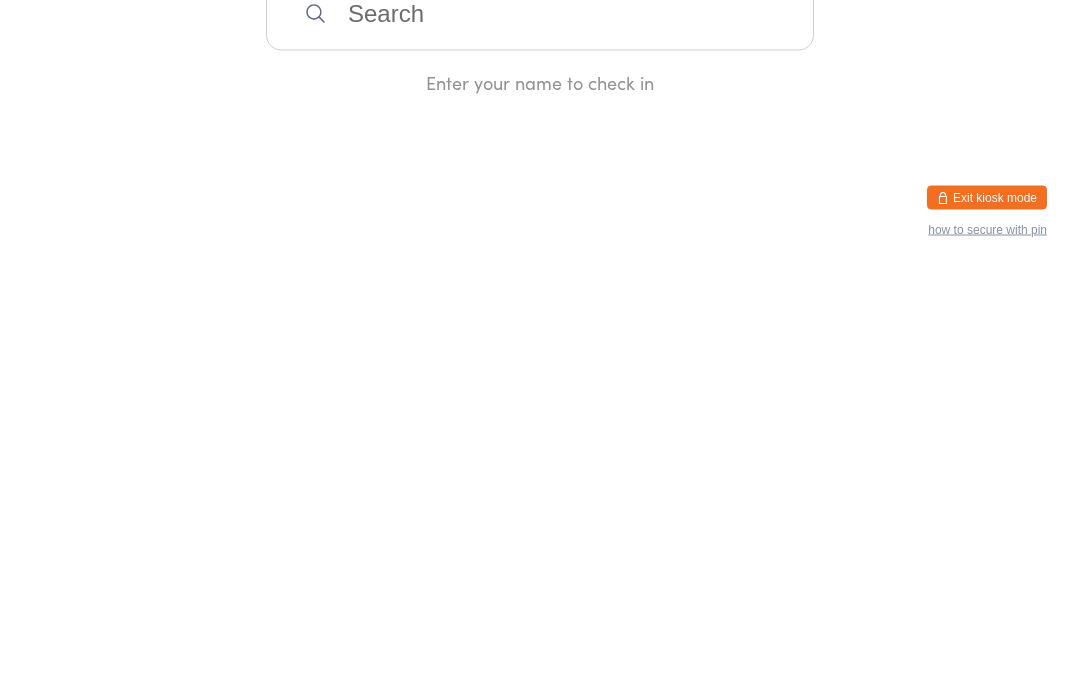 scroll, scrollTop: 0, scrollLeft: 0, axis: both 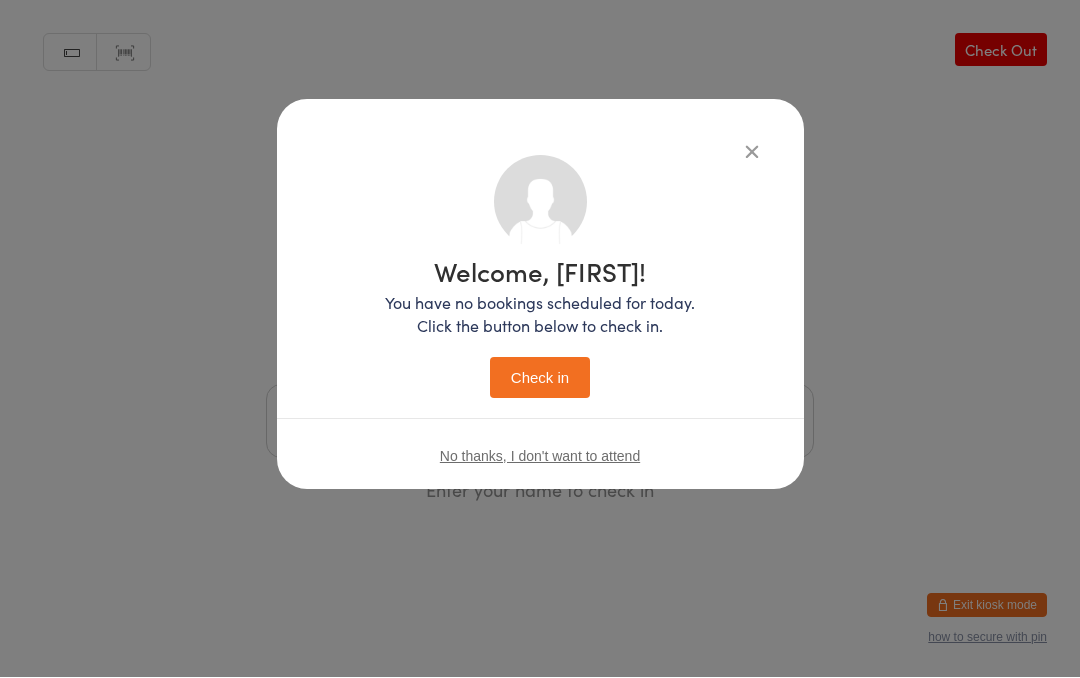 click on "Check in" at bounding box center [540, 378] 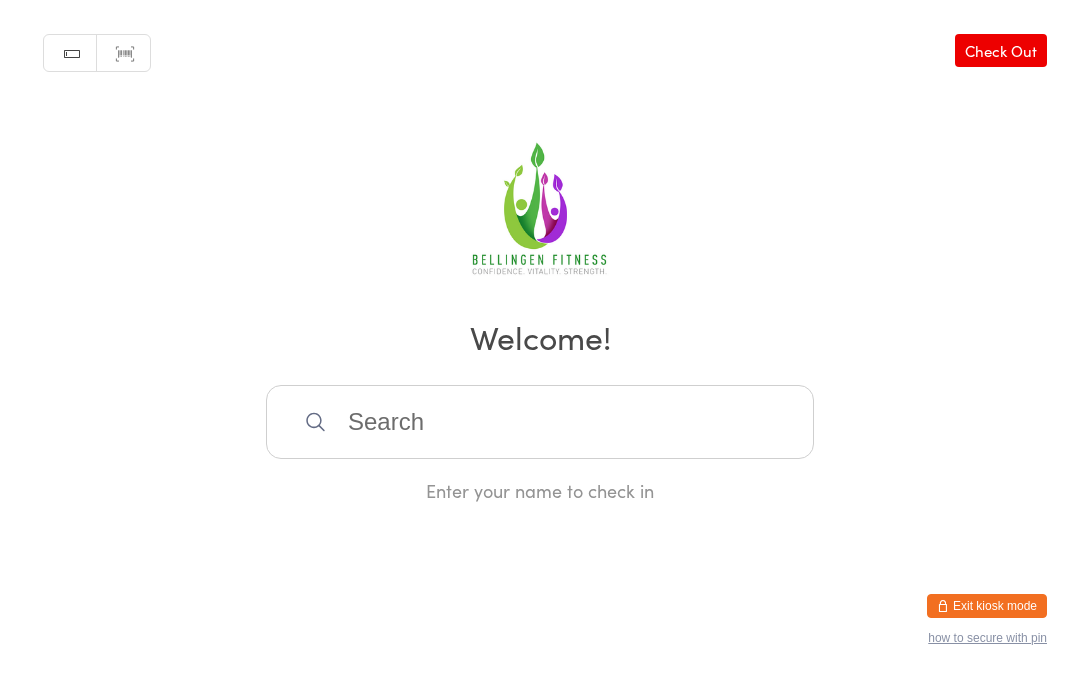 click at bounding box center (540, 422) 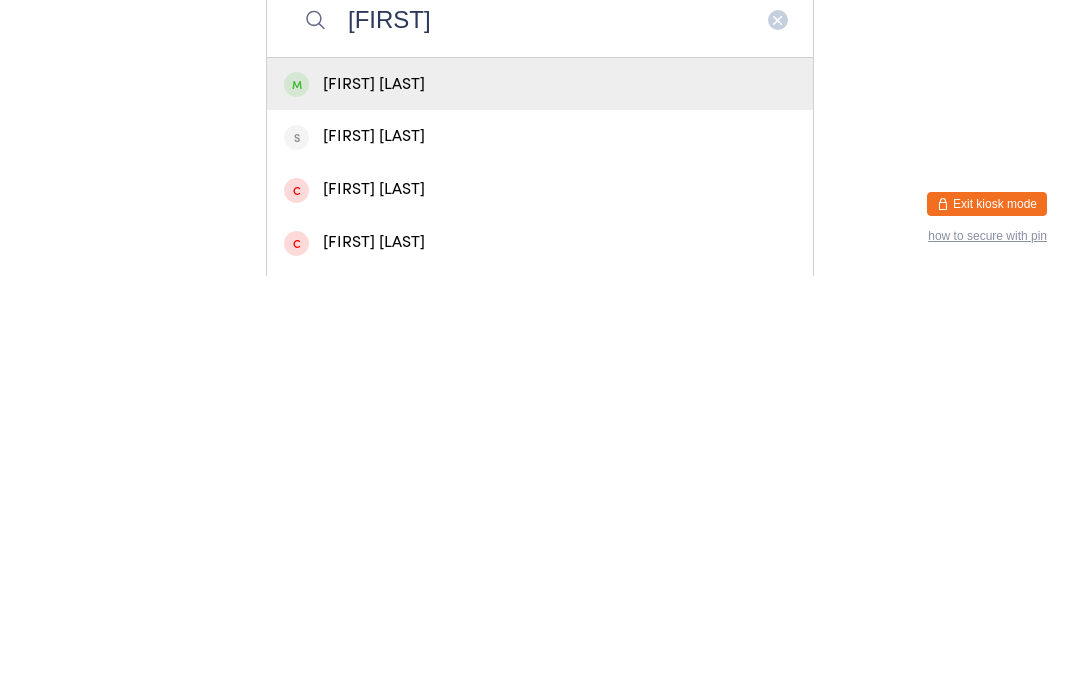 type on "[FIRST]" 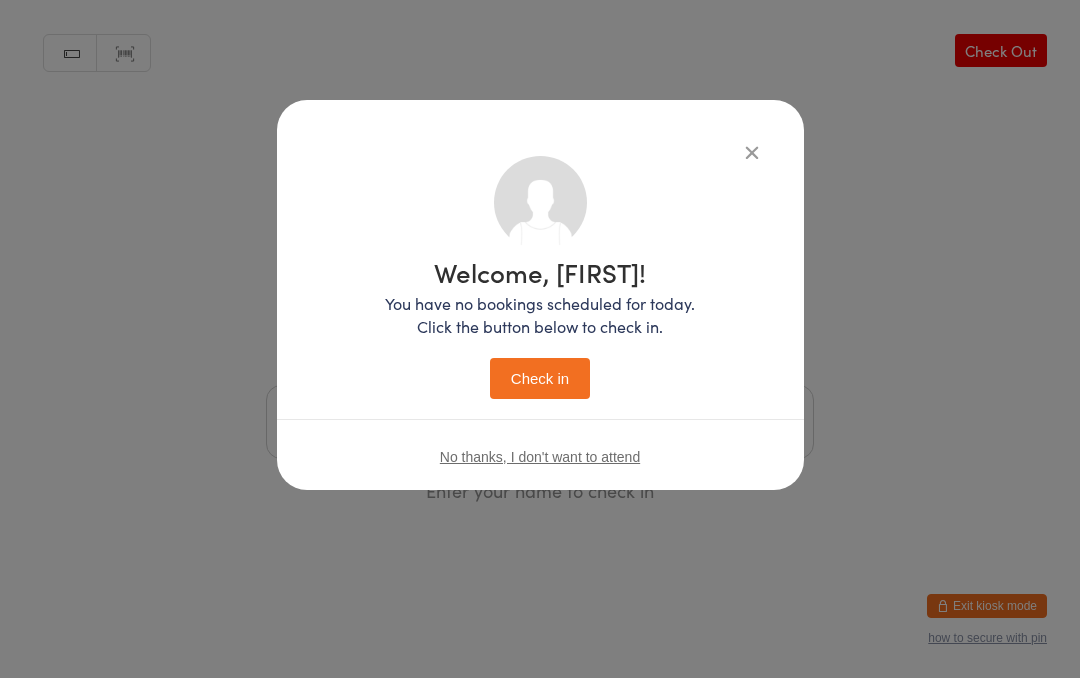 click on "Check in" at bounding box center (540, 378) 